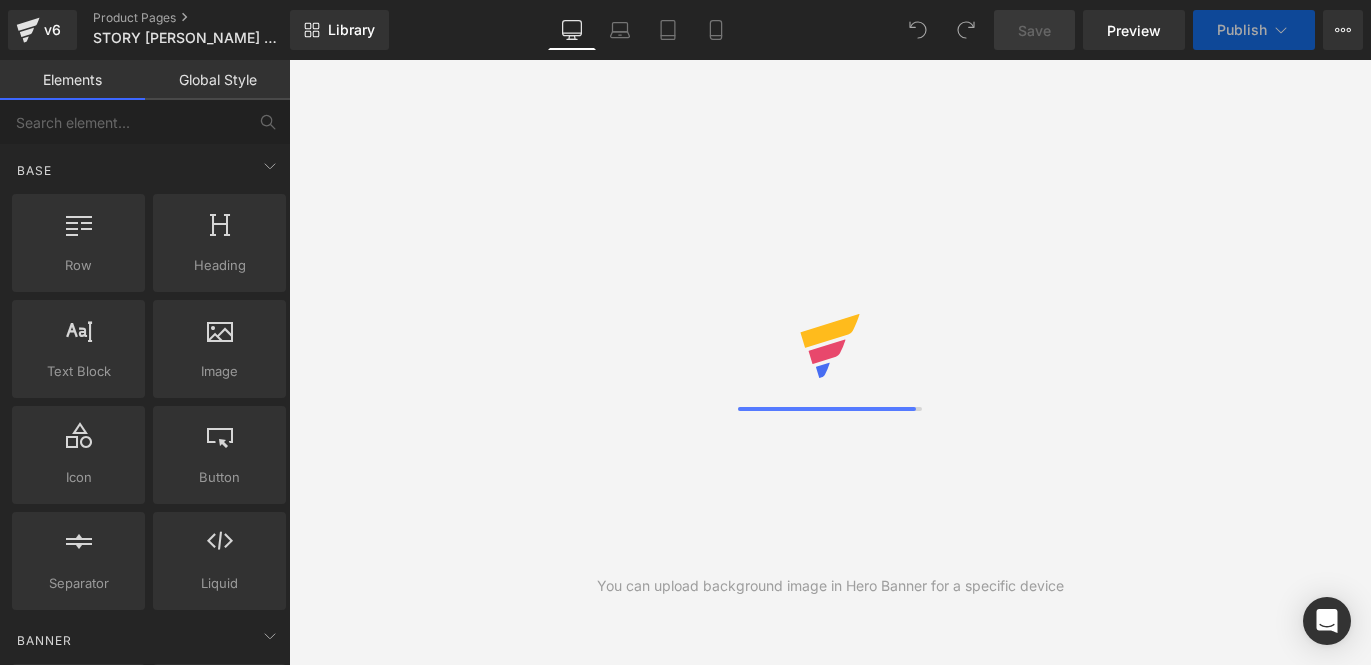 scroll, scrollTop: 0, scrollLeft: 0, axis: both 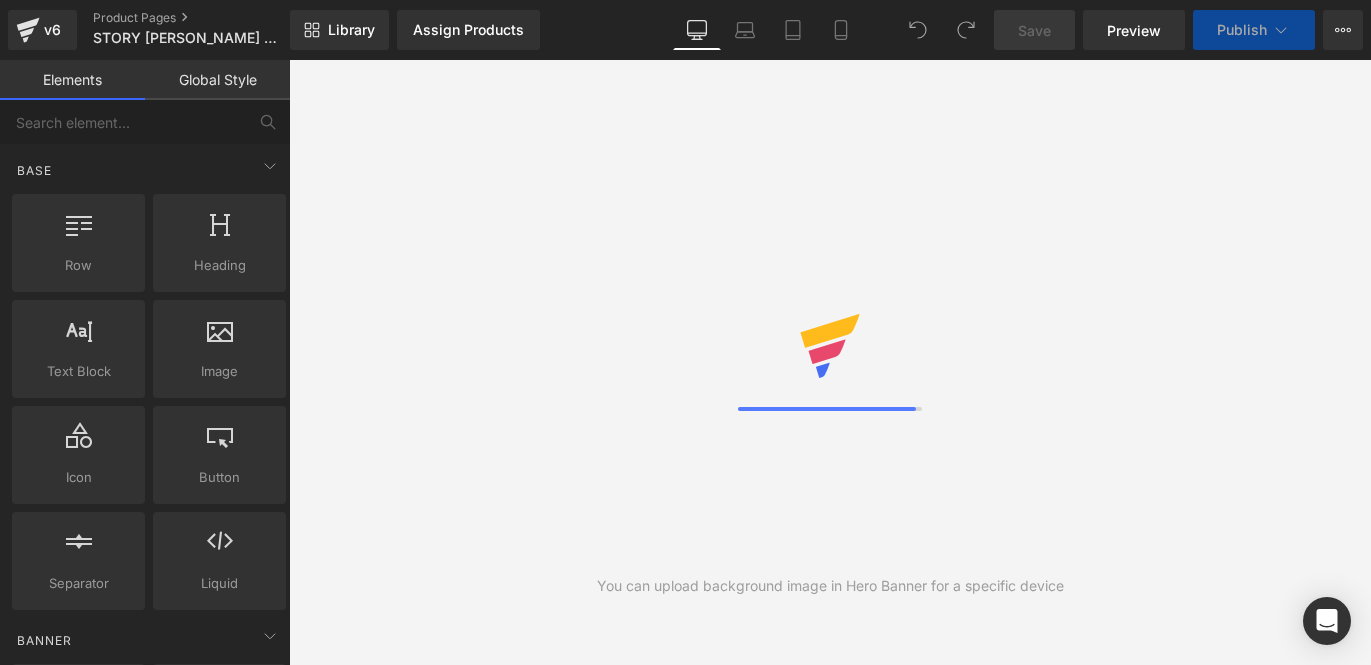 click on "Laptop" at bounding box center (745, 30) 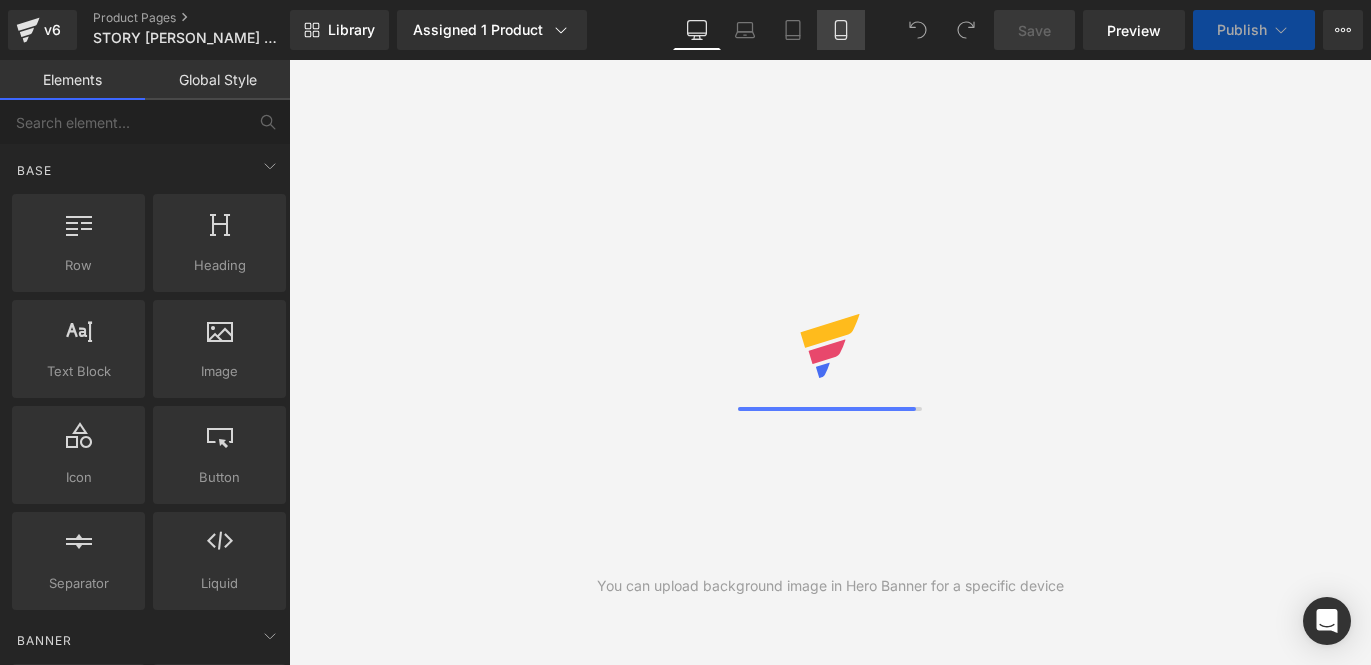click 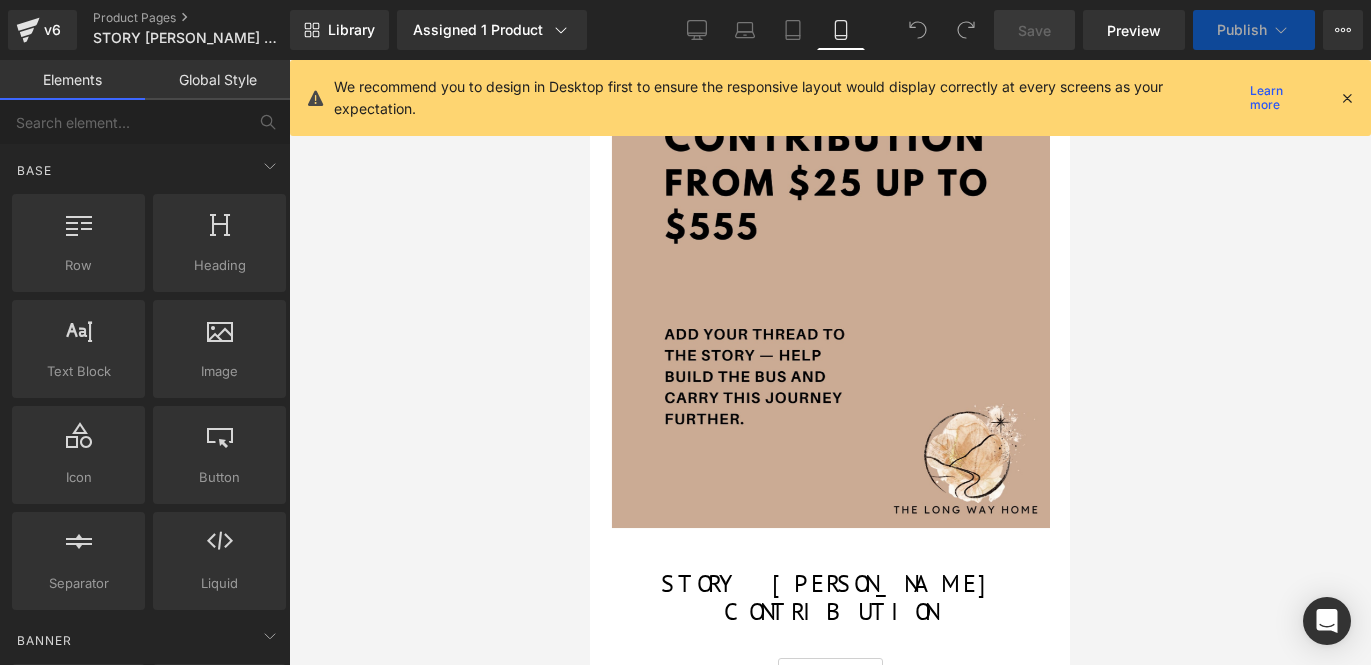 scroll, scrollTop: 232, scrollLeft: 0, axis: vertical 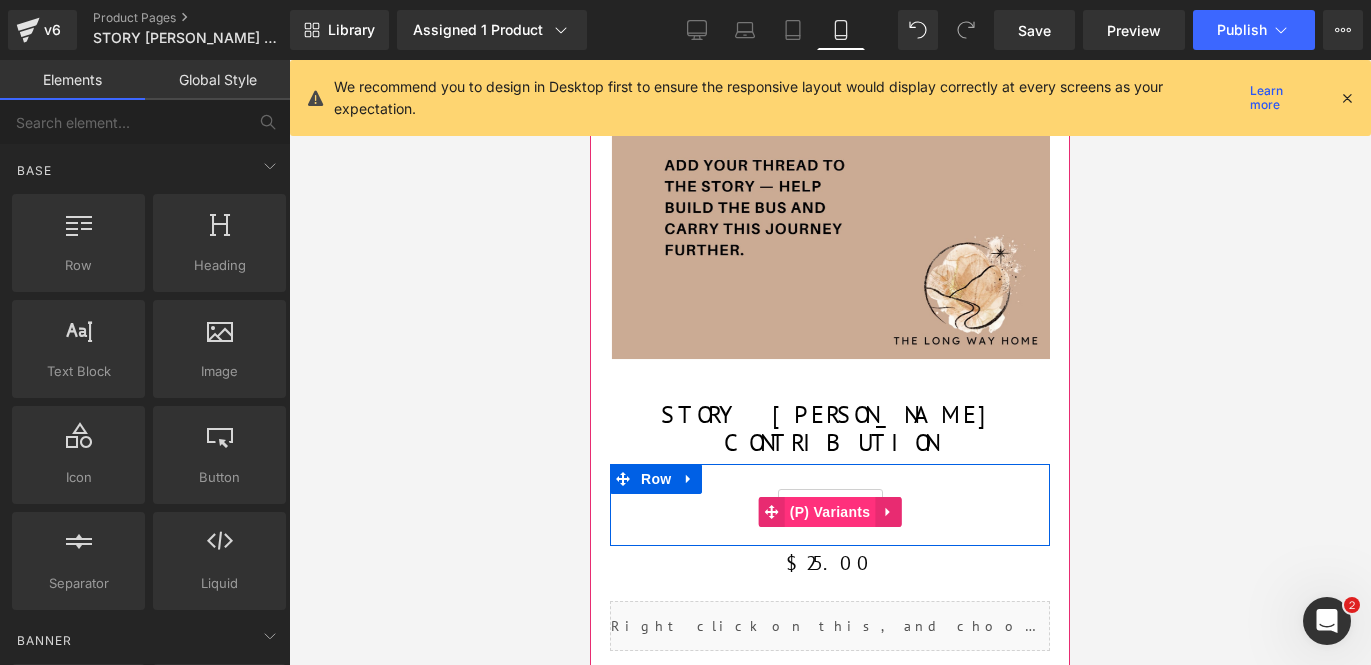 click on "(P) Variants" at bounding box center (830, 512) 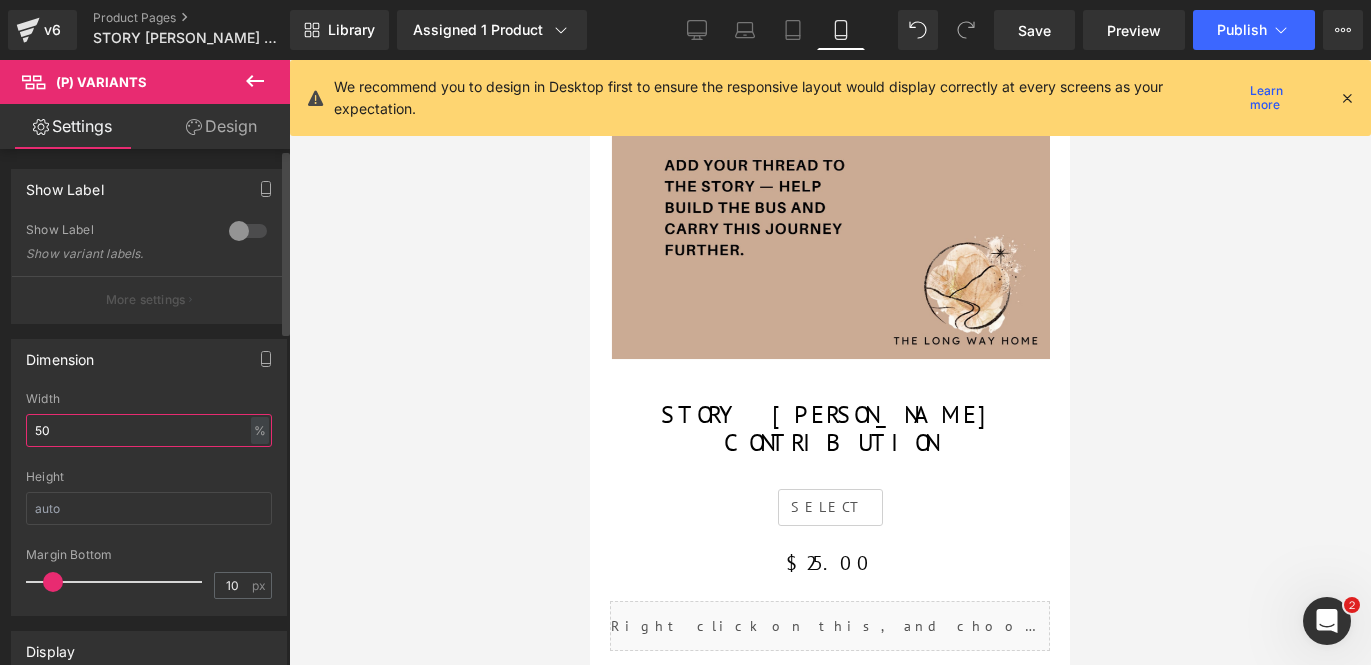 click on "50" at bounding box center [149, 430] 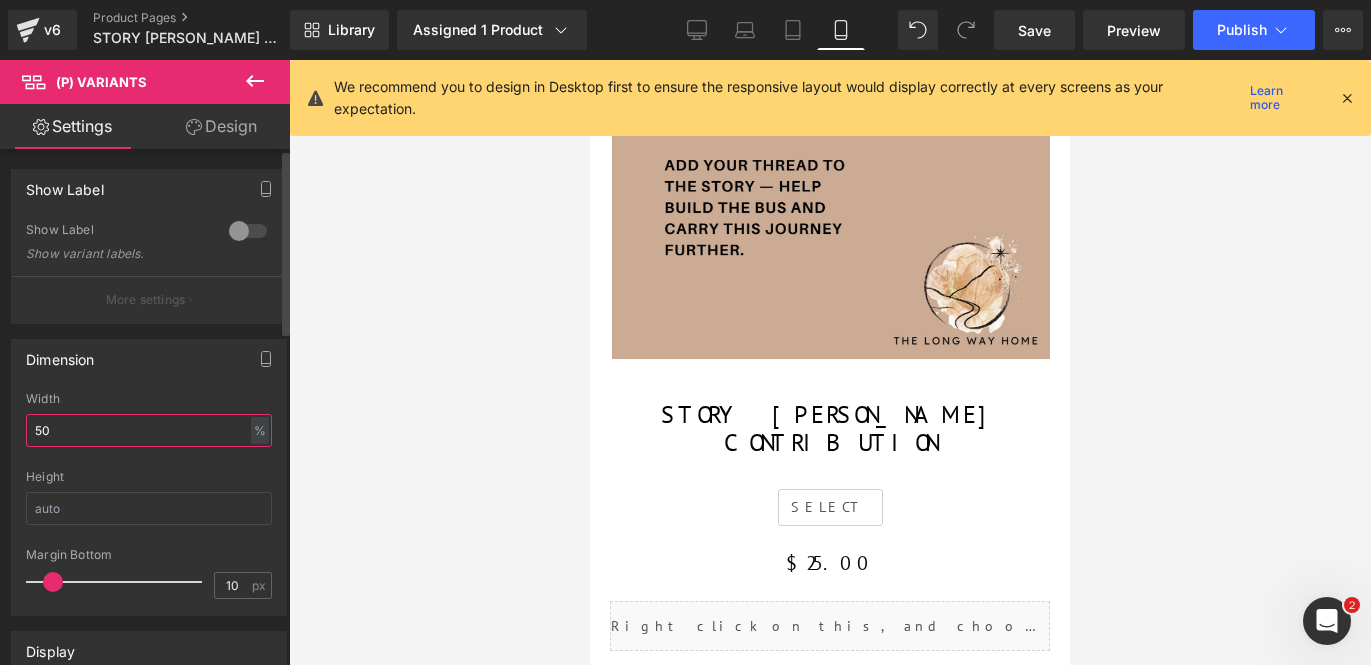 type on "5" 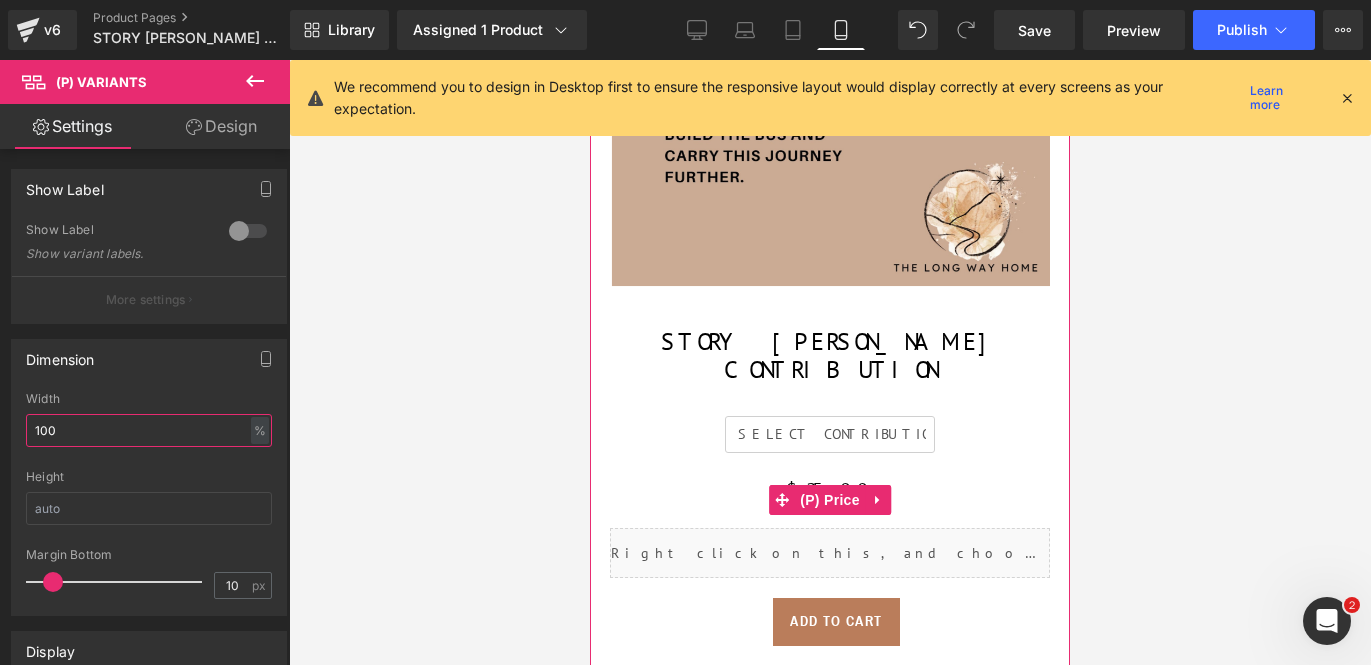 scroll, scrollTop: 307, scrollLeft: 0, axis: vertical 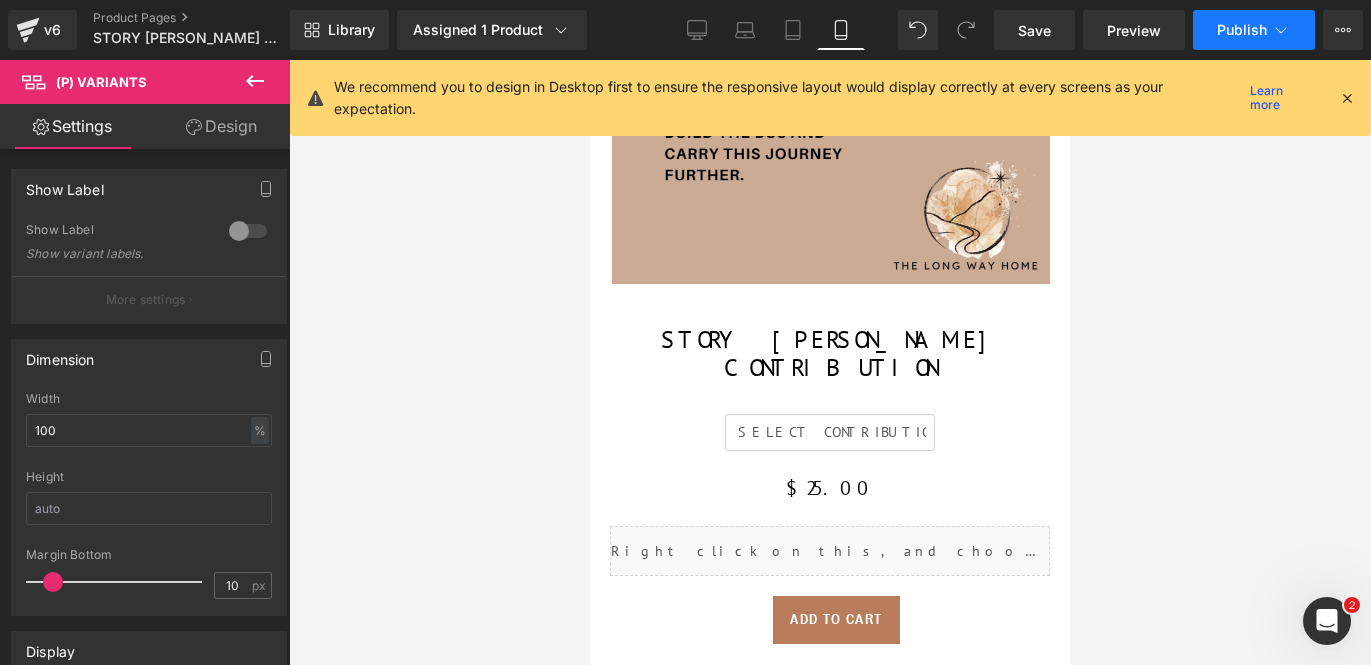 click on "Publish" at bounding box center [1242, 30] 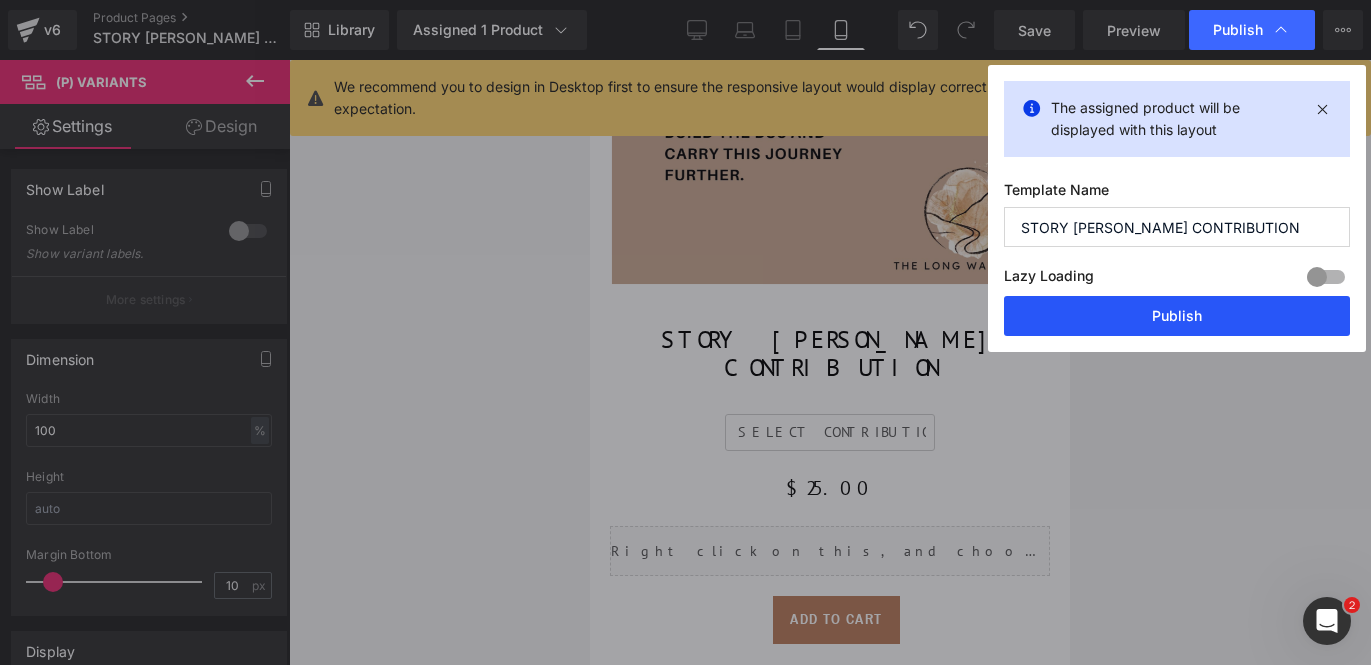 click on "Publish" at bounding box center (1177, 316) 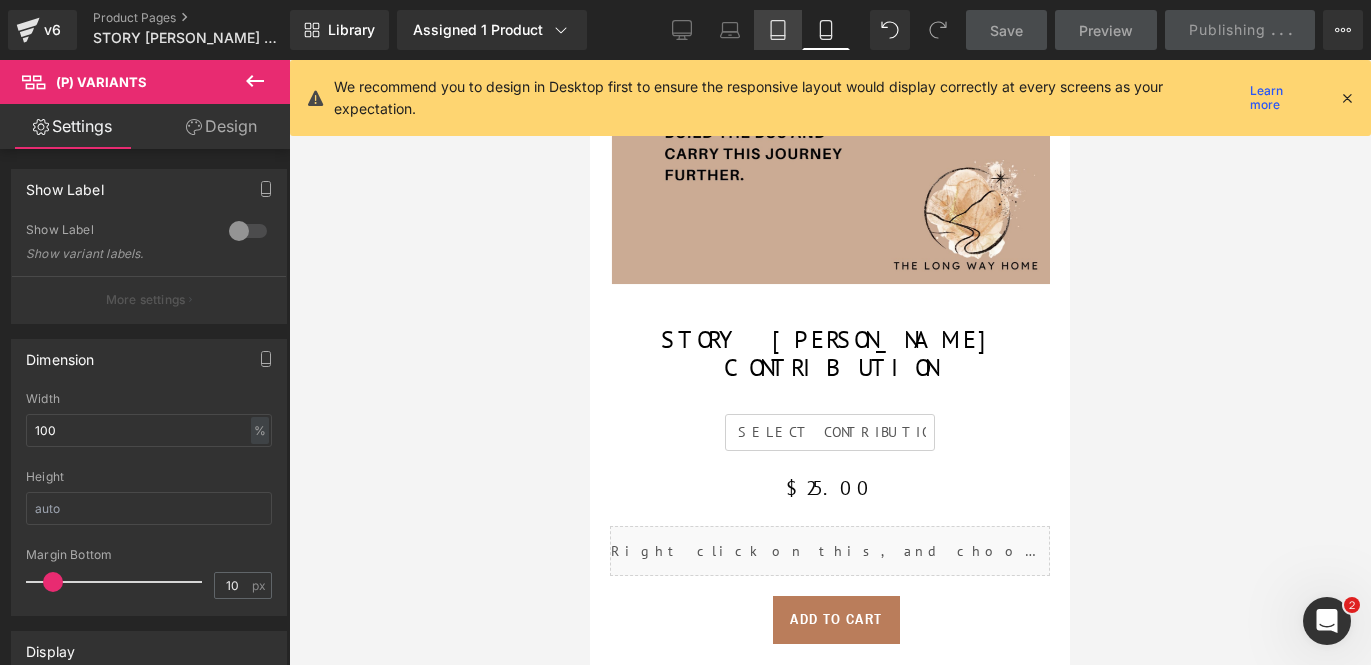 click on "Tablet" at bounding box center [778, 30] 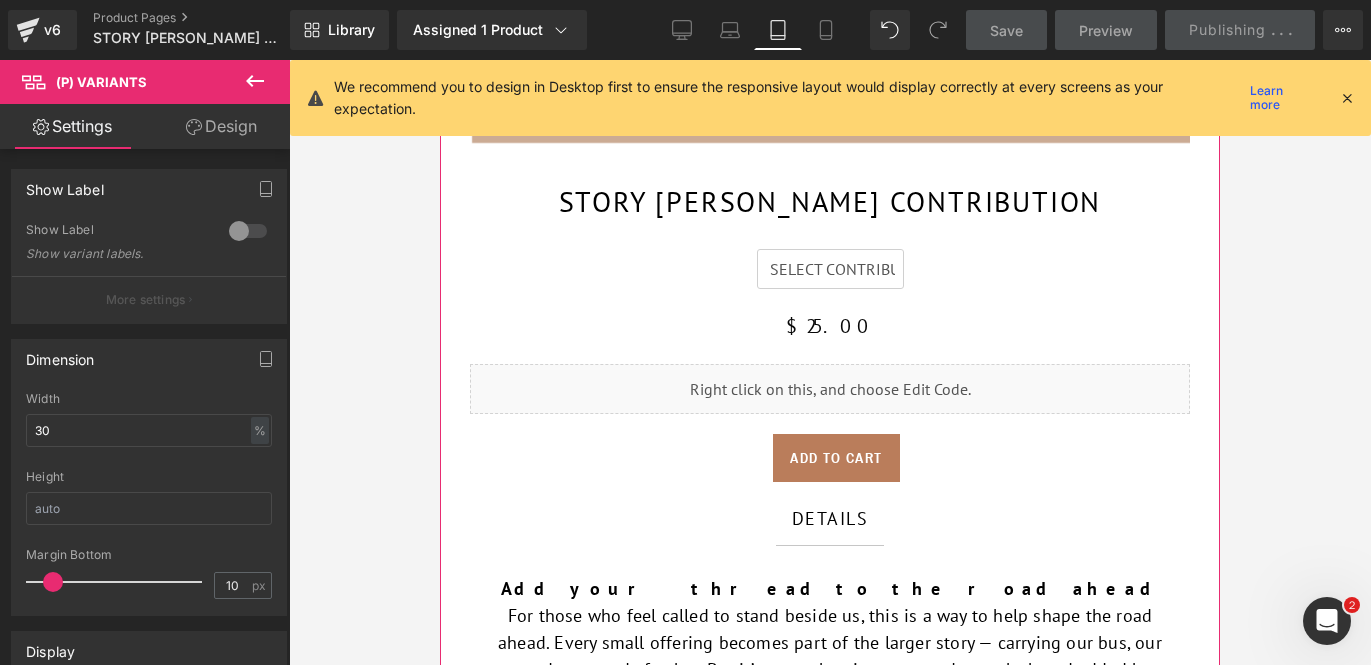 scroll, scrollTop: 852, scrollLeft: 0, axis: vertical 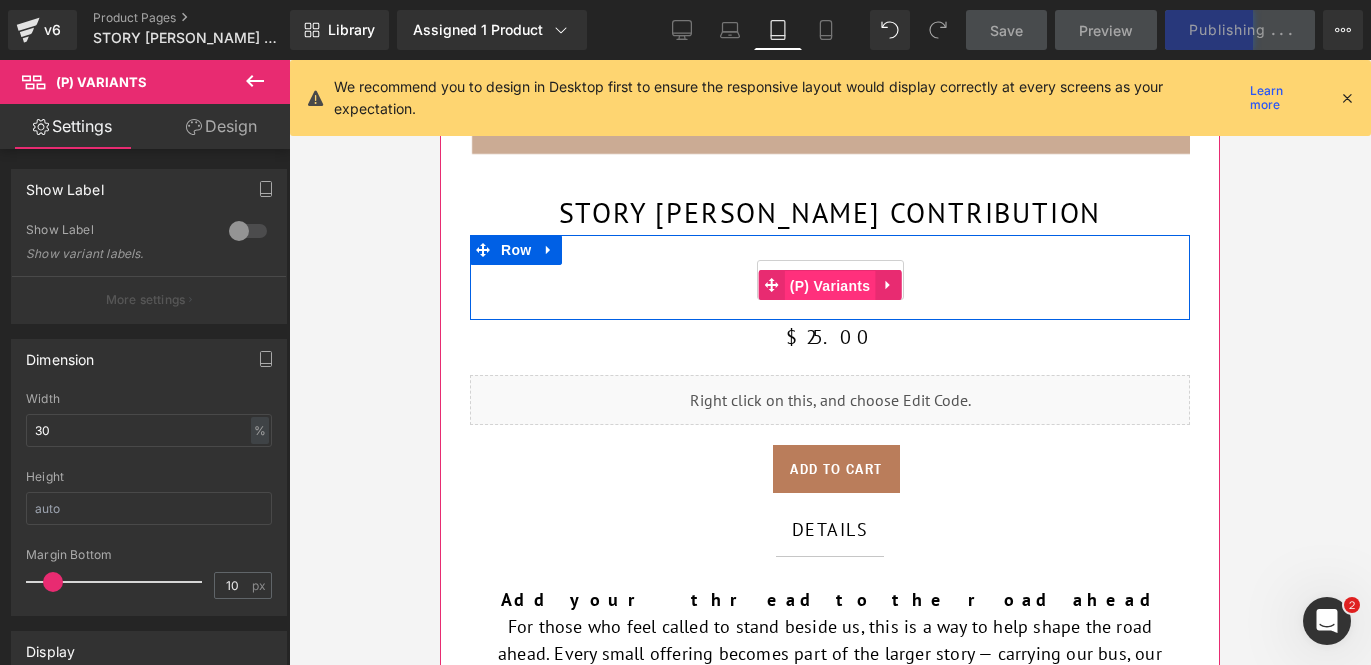 click on "(P) Variants" at bounding box center [830, 286] 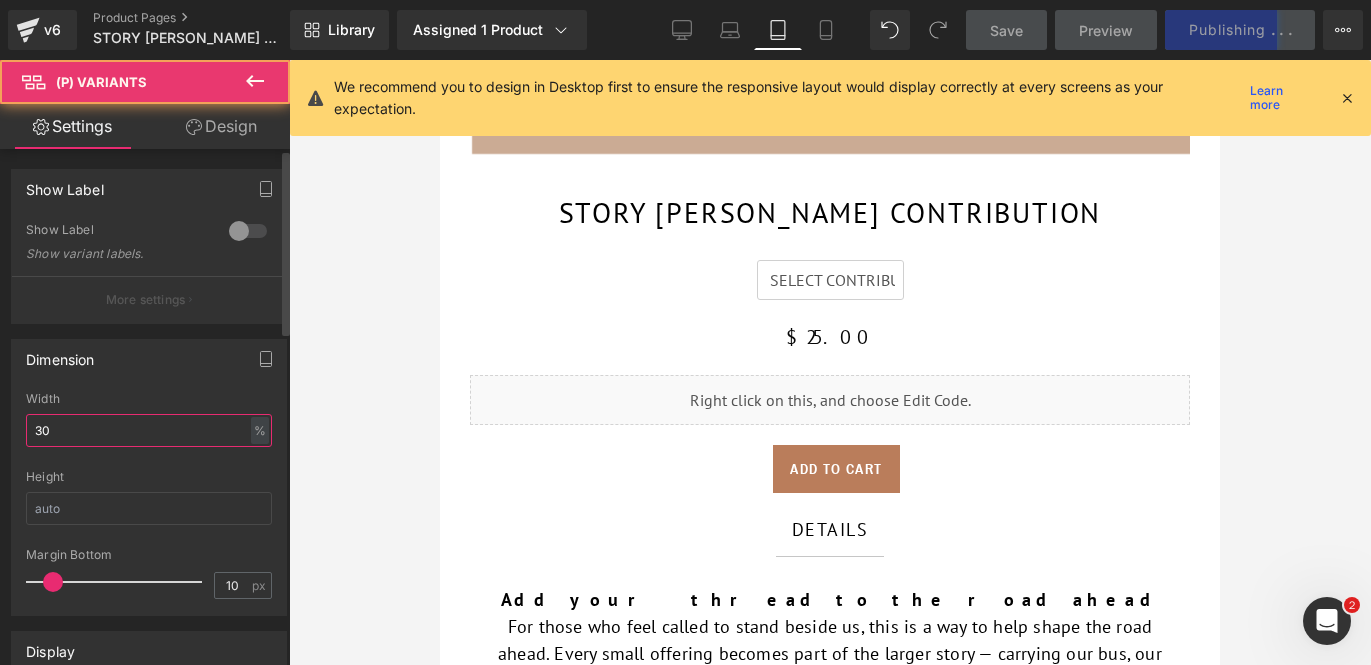 click on "30" at bounding box center [149, 430] 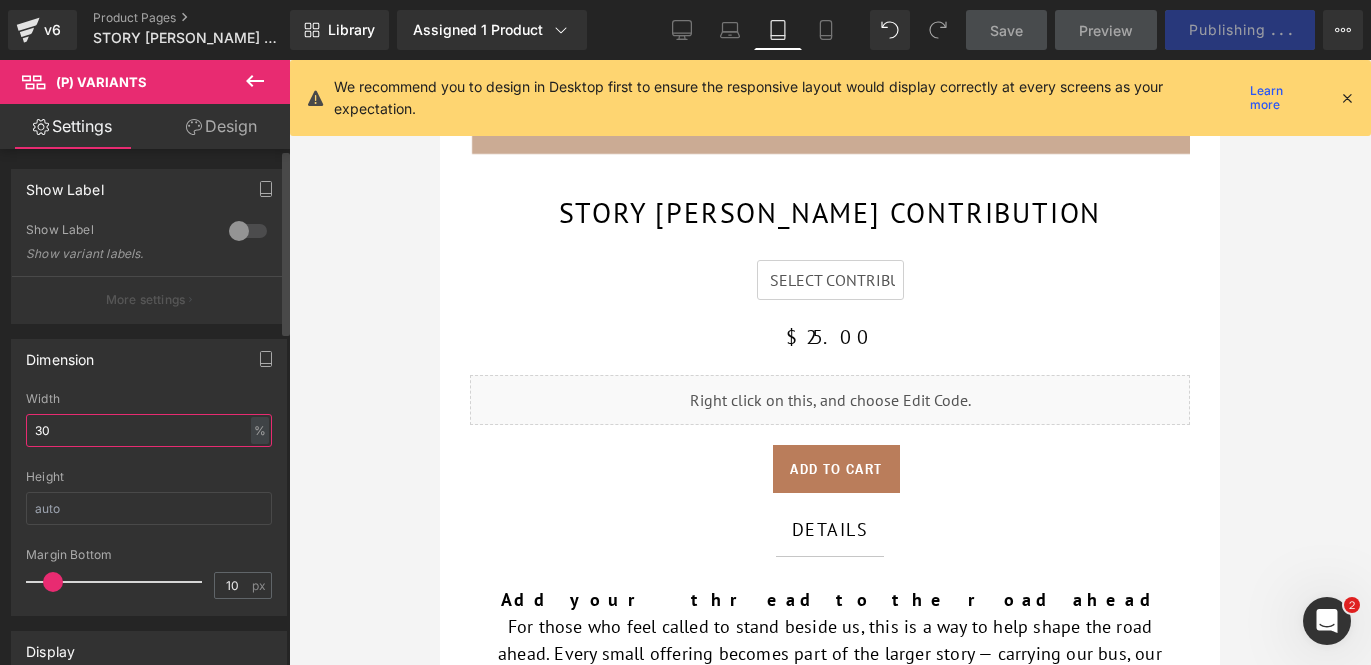 type on "3" 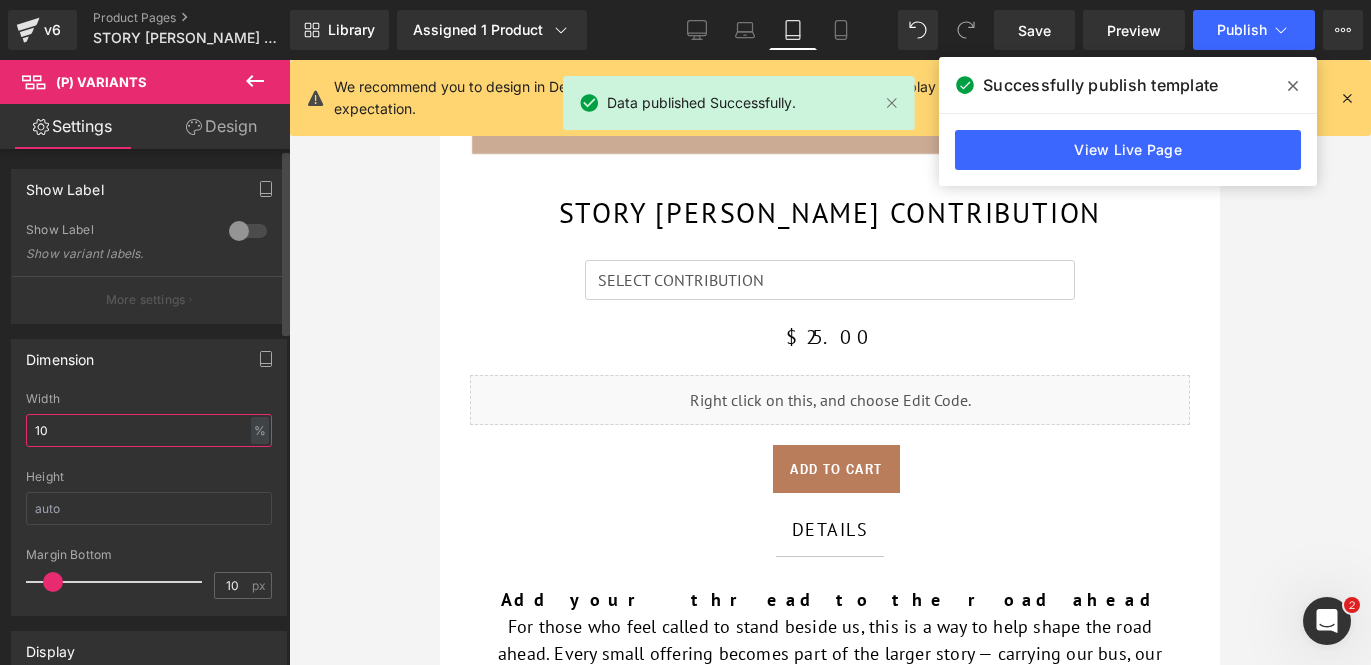type on "1" 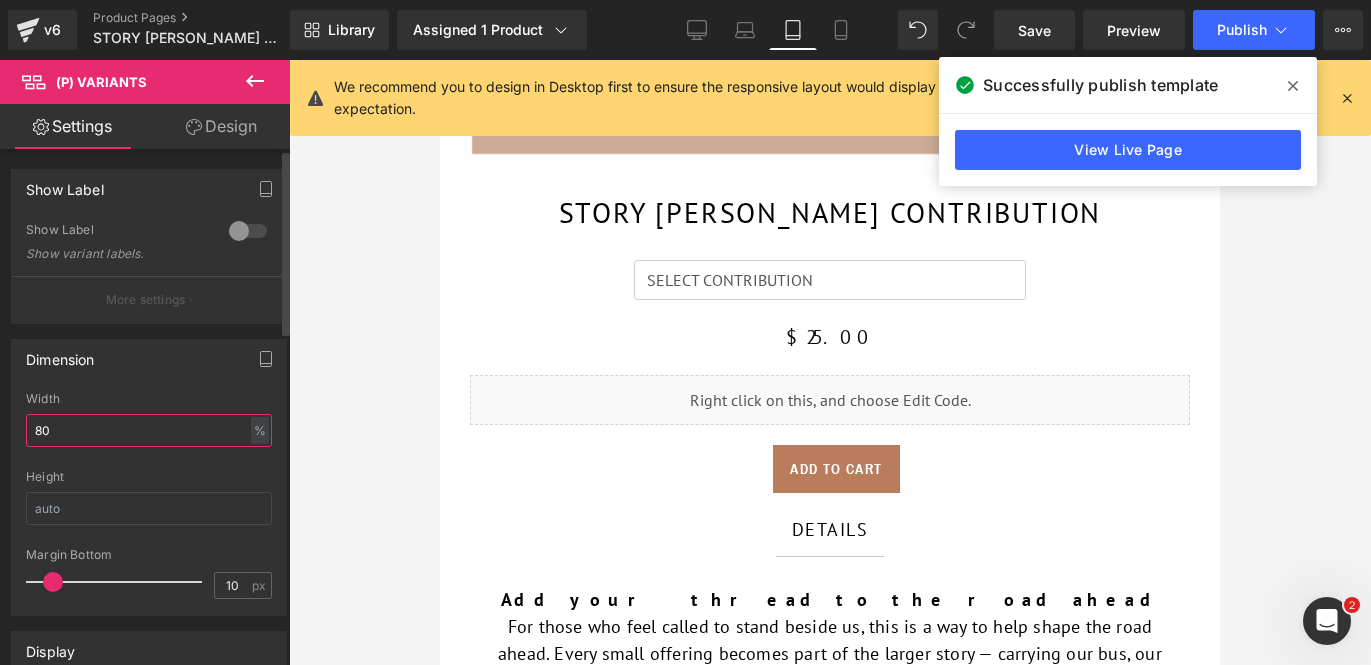 type on "8" 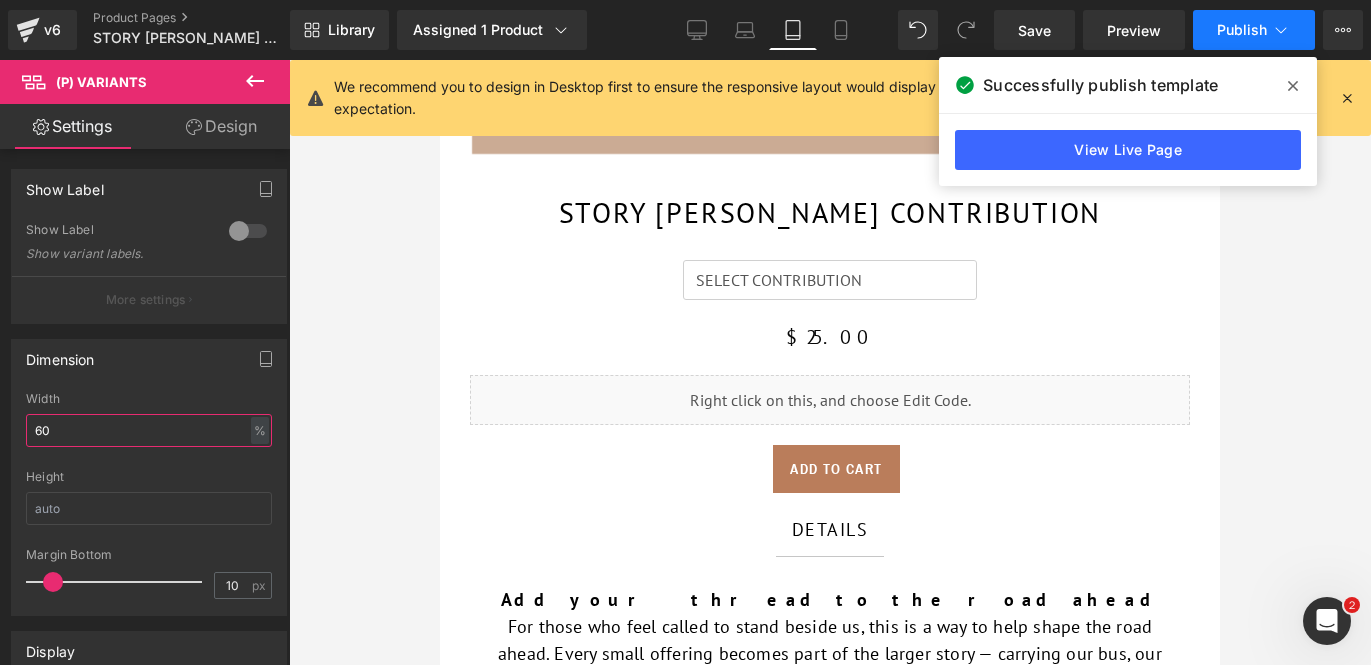 type on "60" 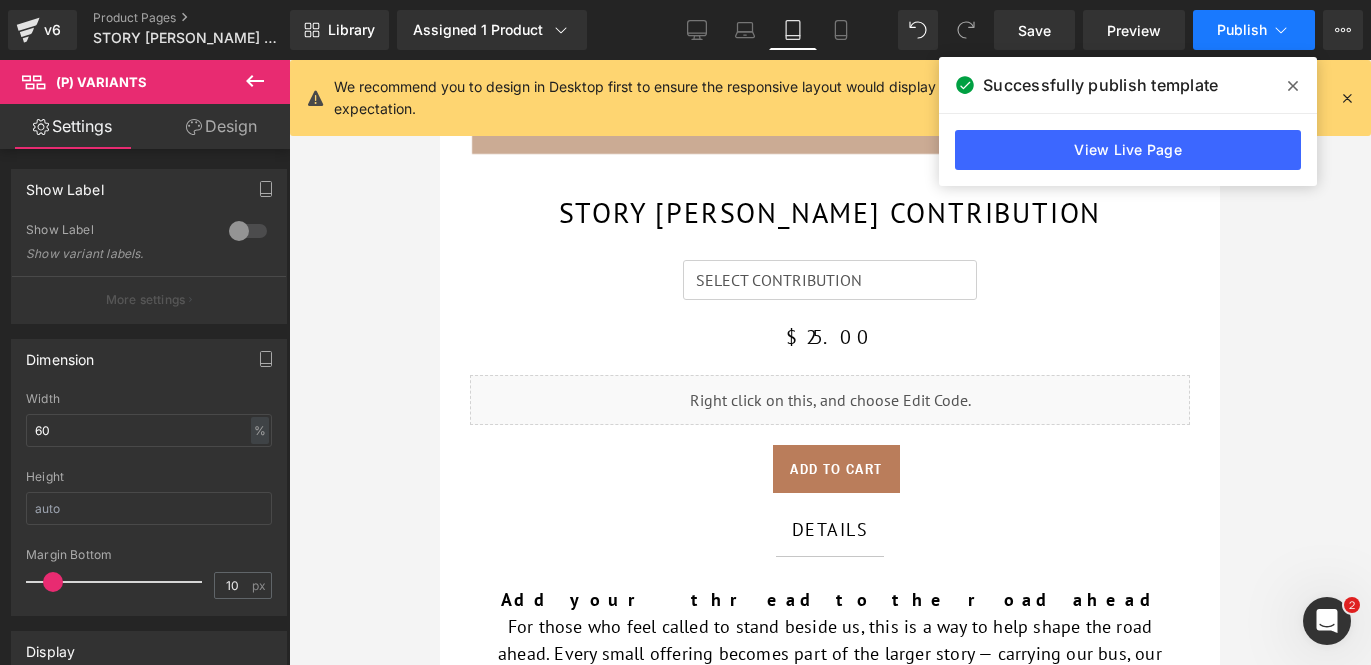 click on "Publish" at bounding box center (1242, 30) 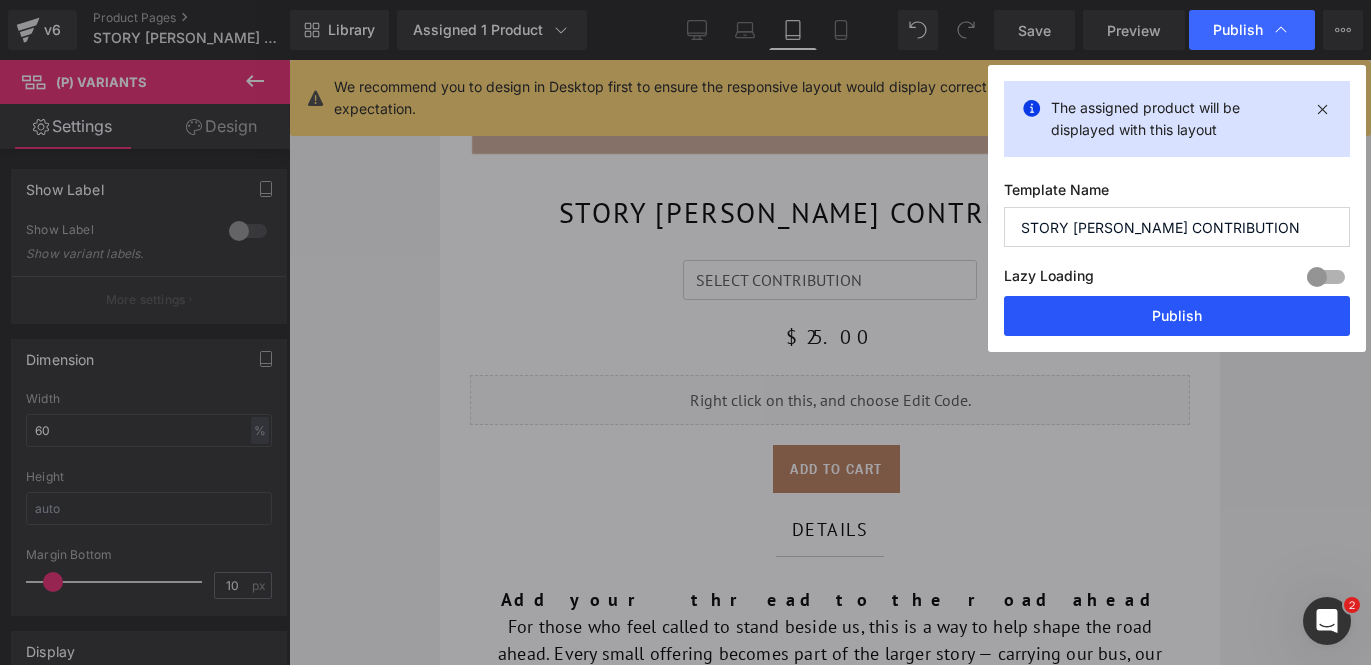 click on "Publish" at bounding box center [1177, 316] 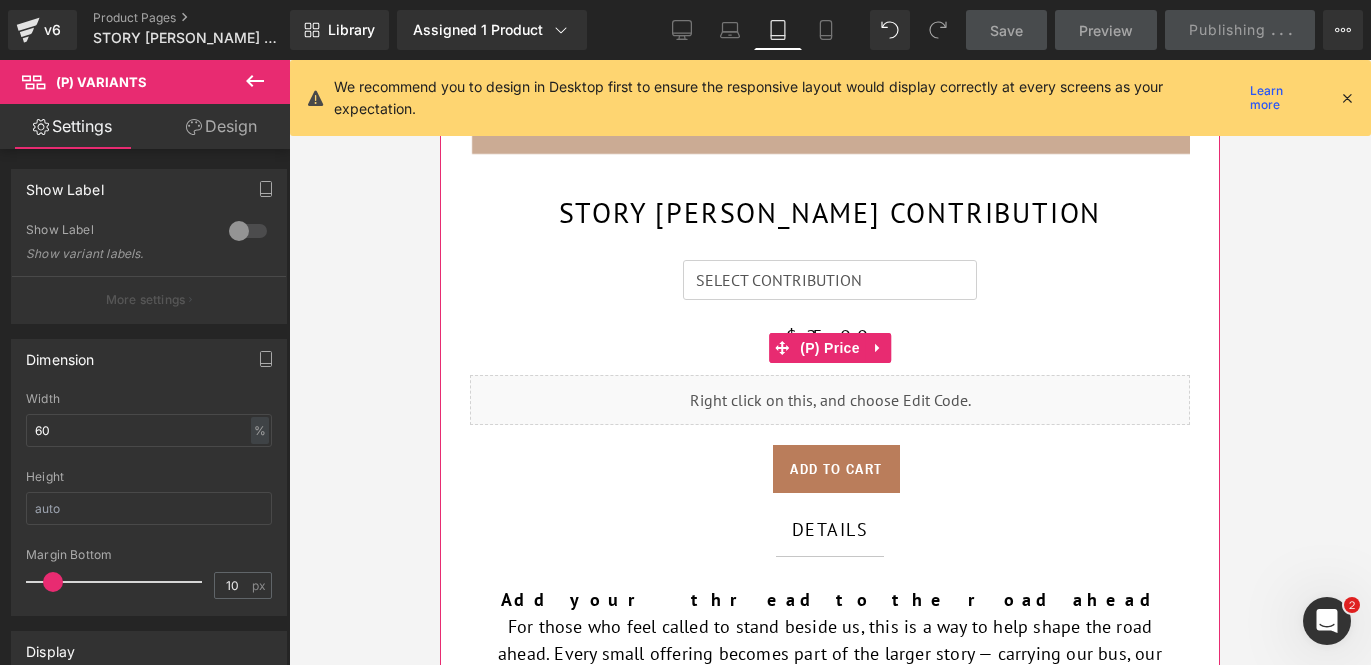 scroll, scrollTop: 1235, scrollLeft: 0, axis: vertical 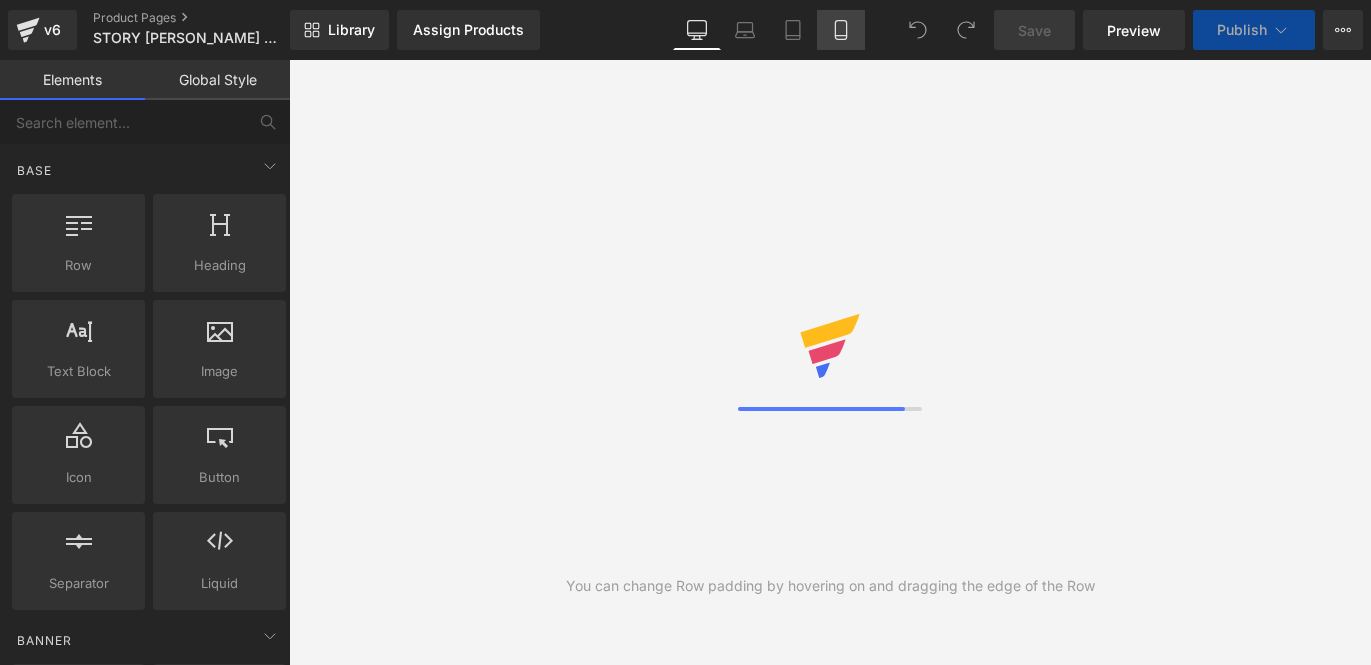 click 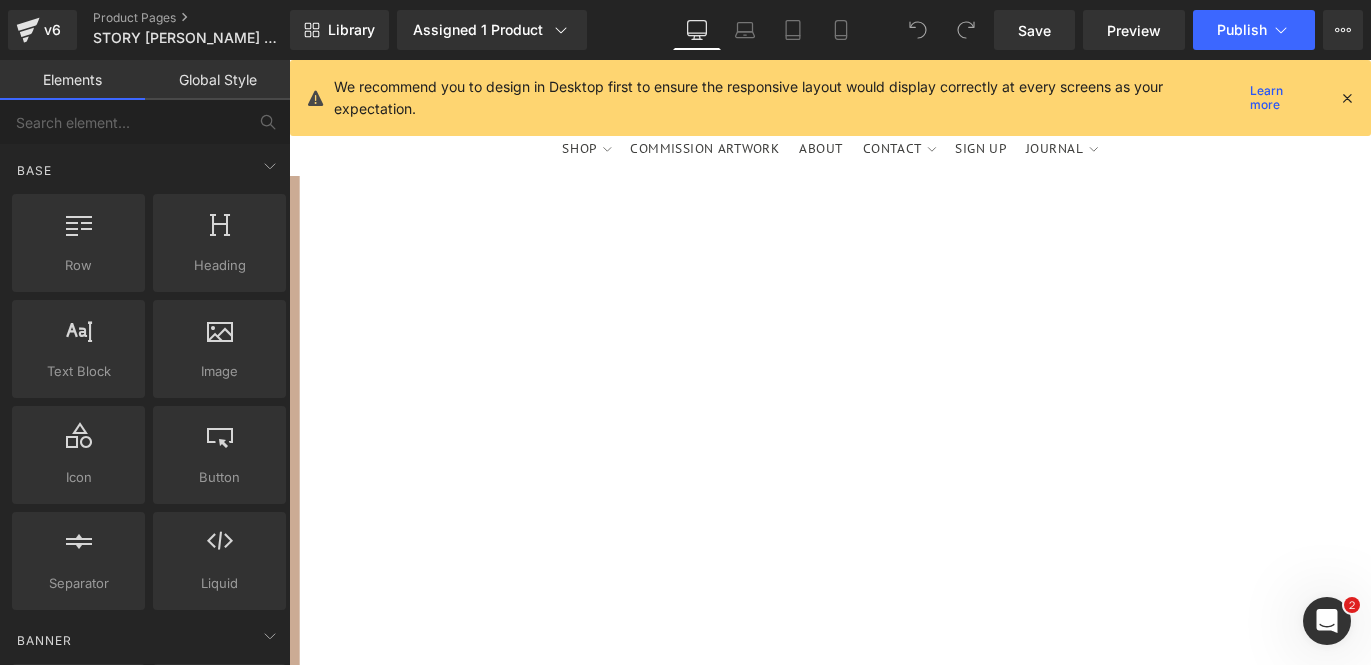 scroll, scrollTop: 0, scrollLeft: 0, axis: both 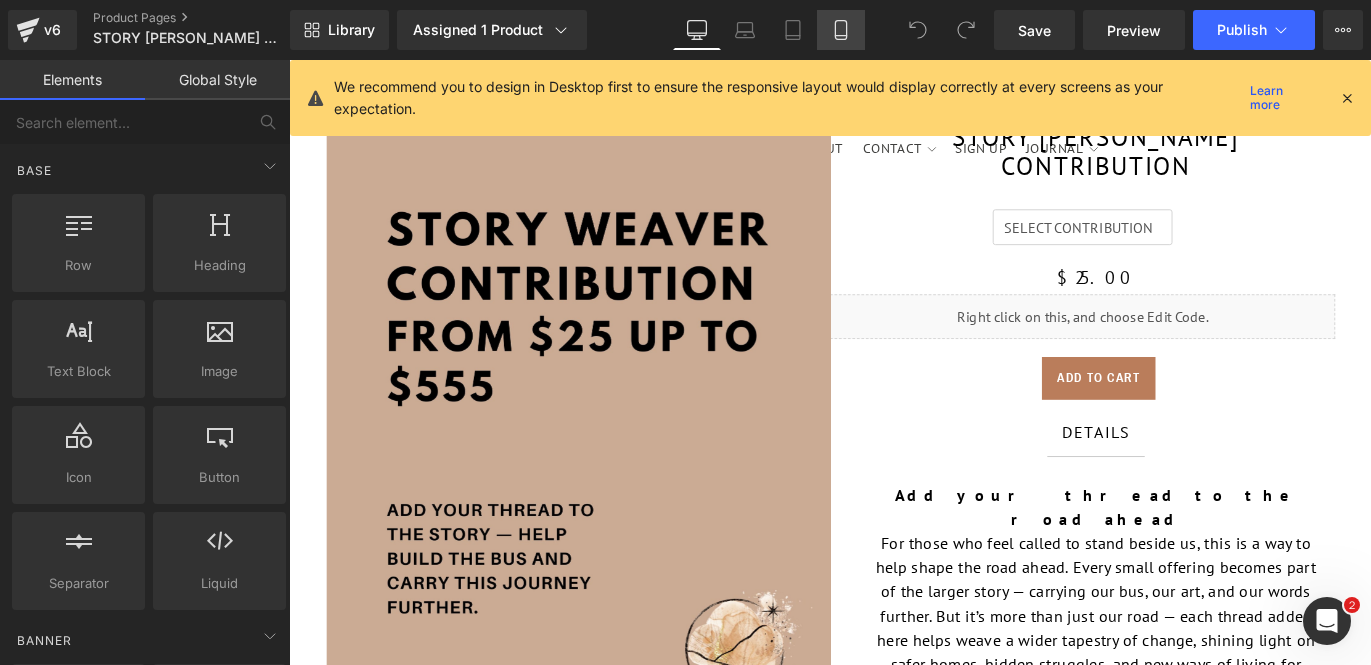 click 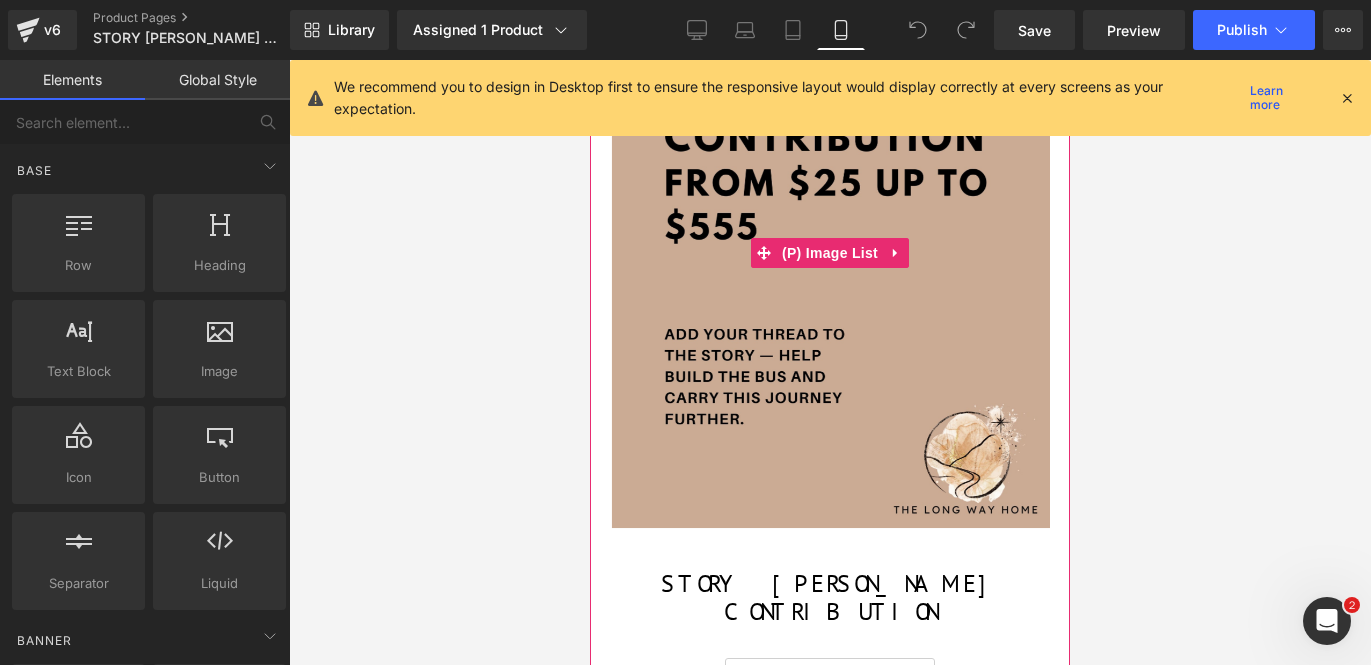 scroll, scrollTop: 250, scrollLeft: 0, axis: vertical 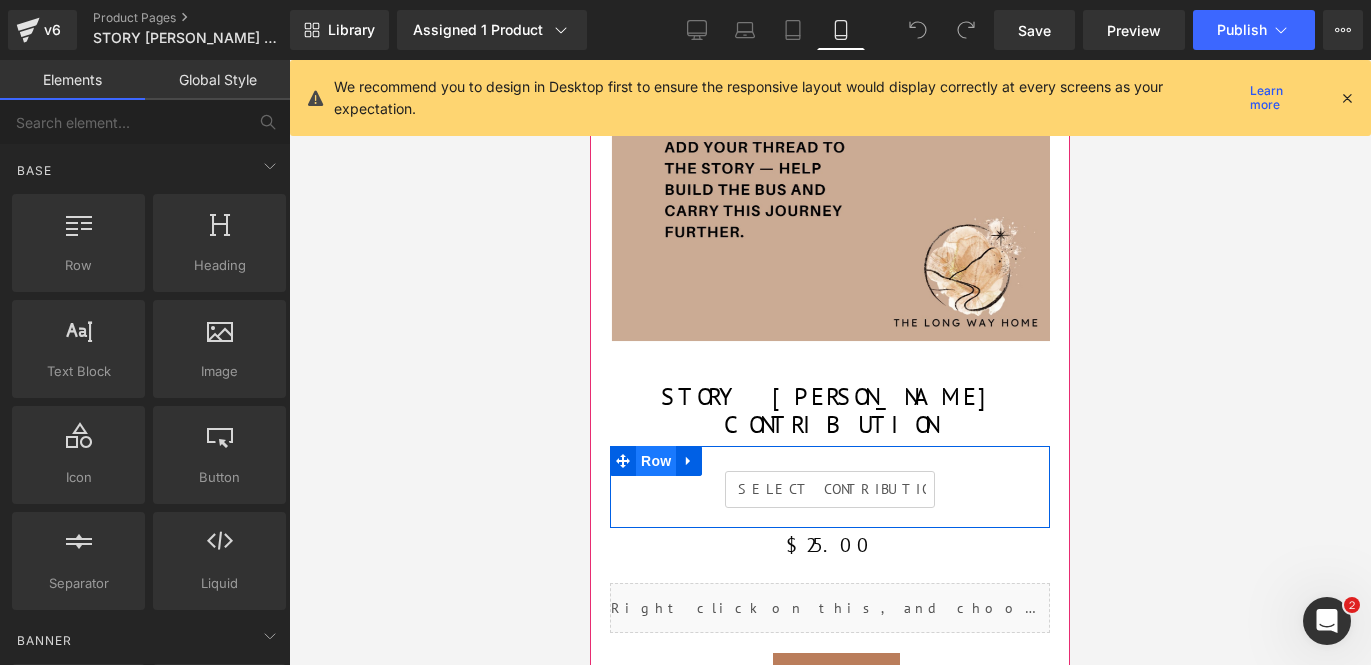 click on "Row" at bounding box center (656, 461) 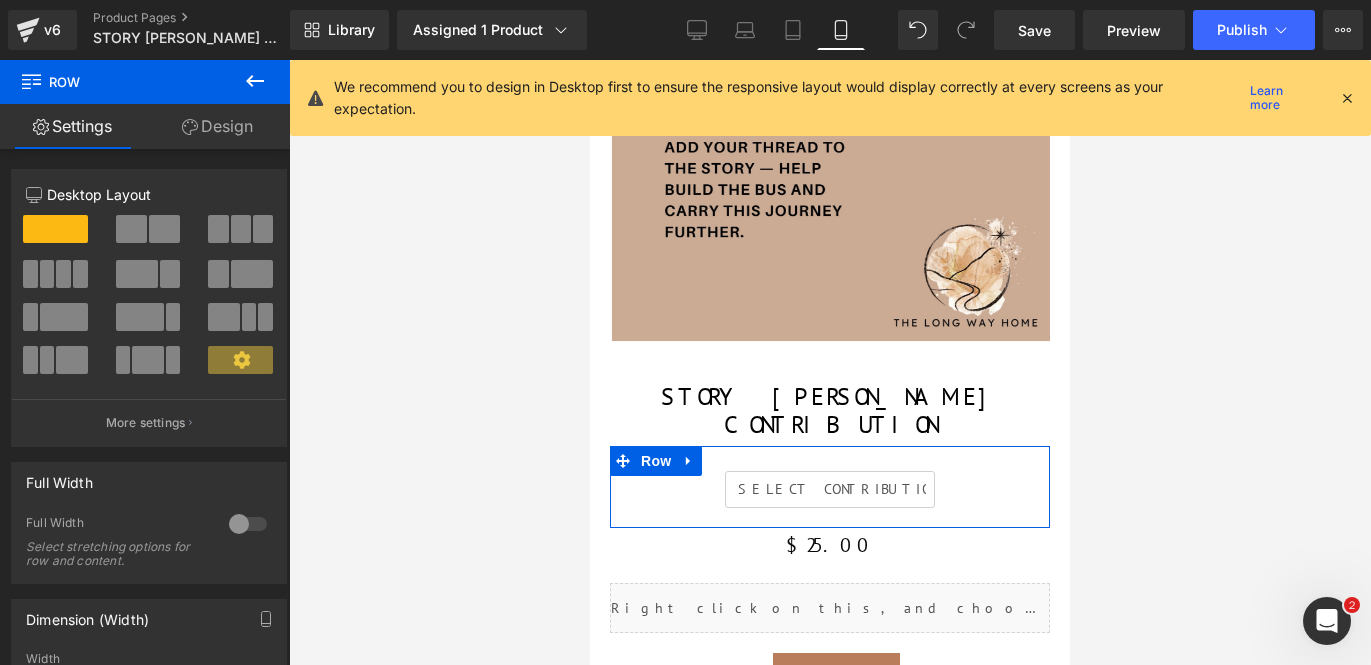 click on "Design" at bounding box center [217, 126] 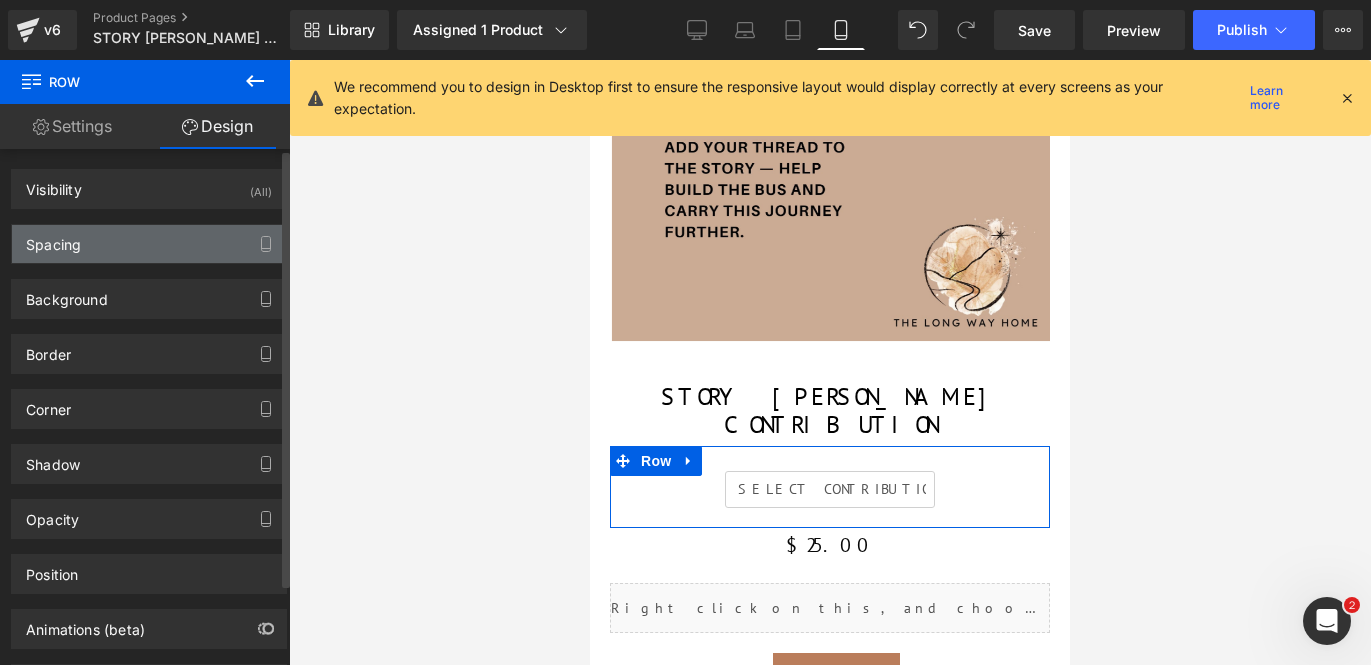 click on "Spacing" at bounding box center [149, 244] 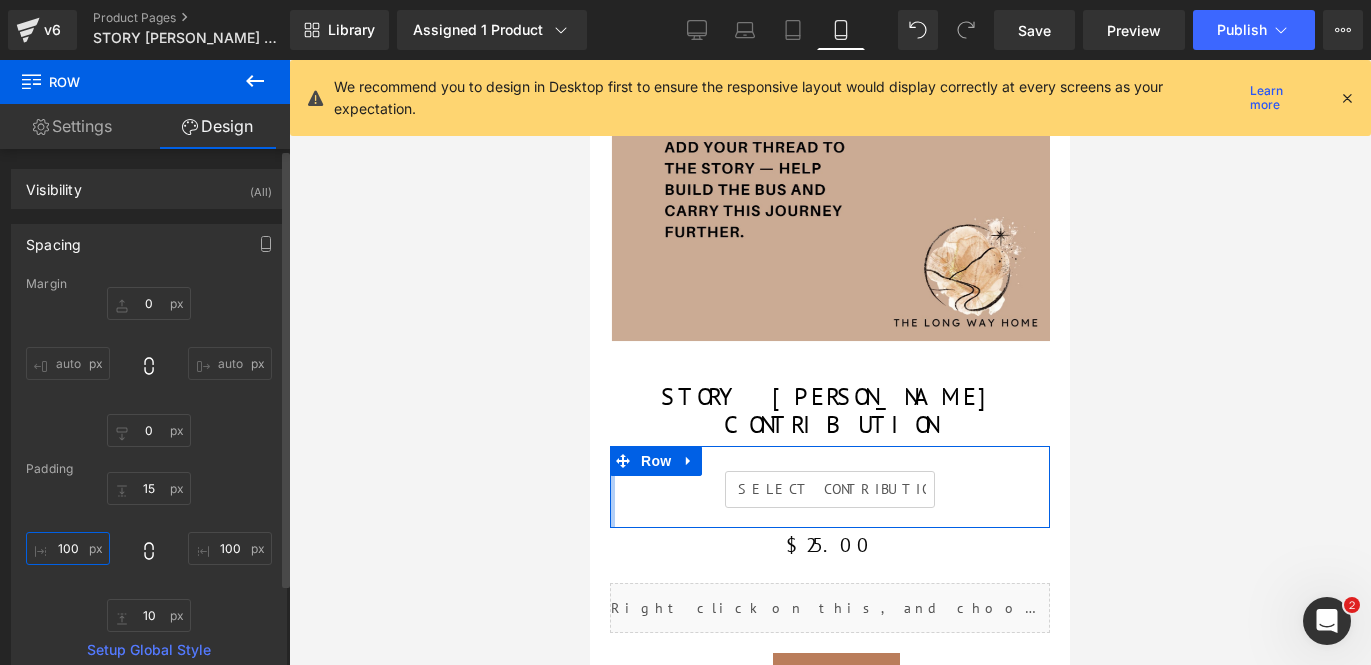 click on "100" at bounding box center (68, 548) 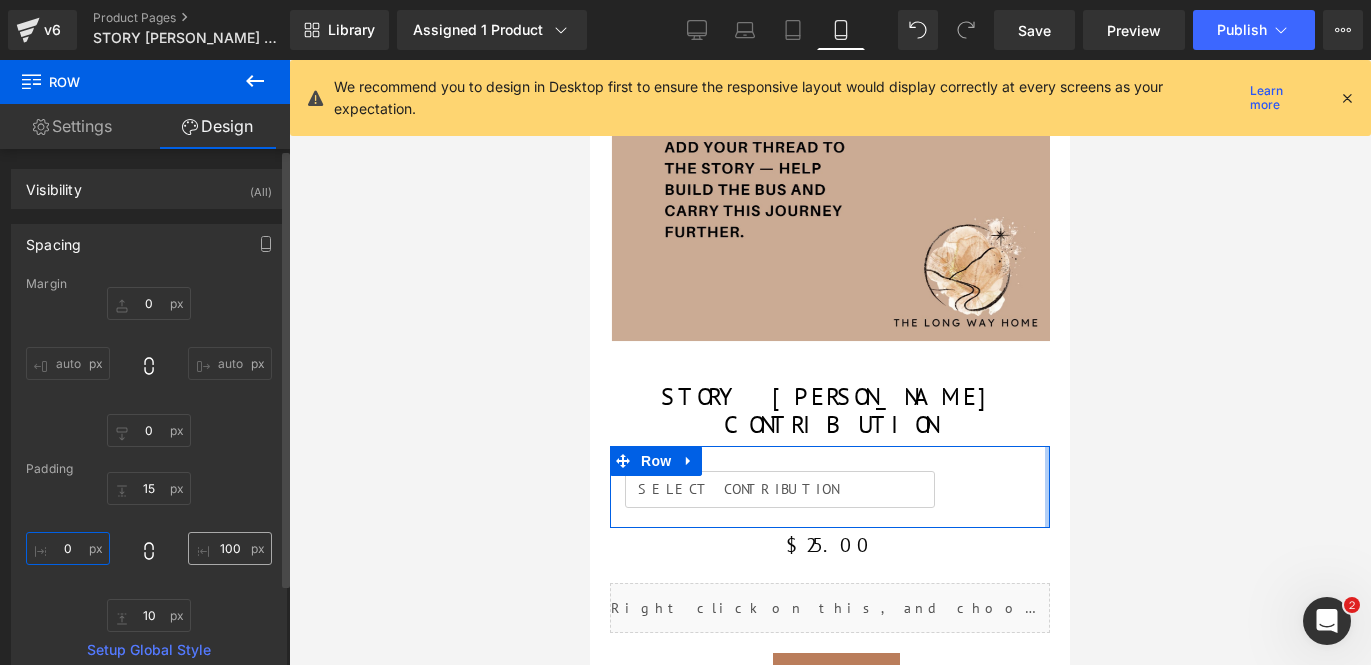 type 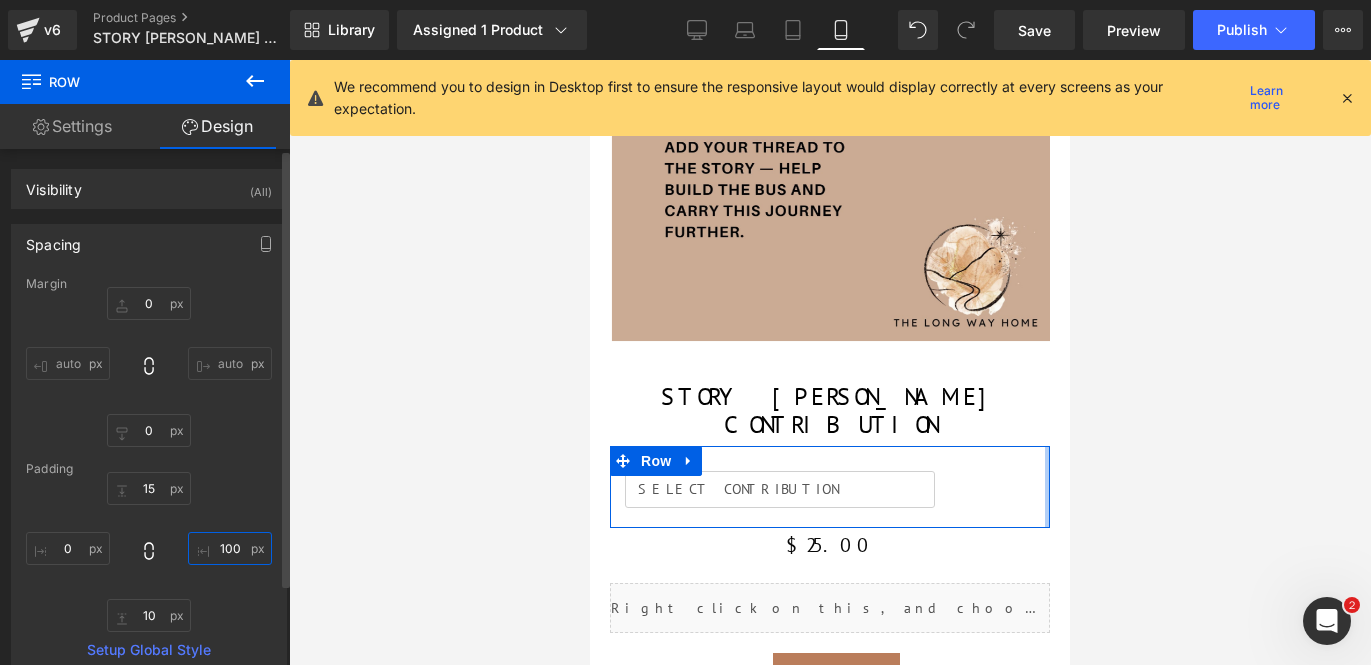 click on "100" at bounding box center [230, 548] 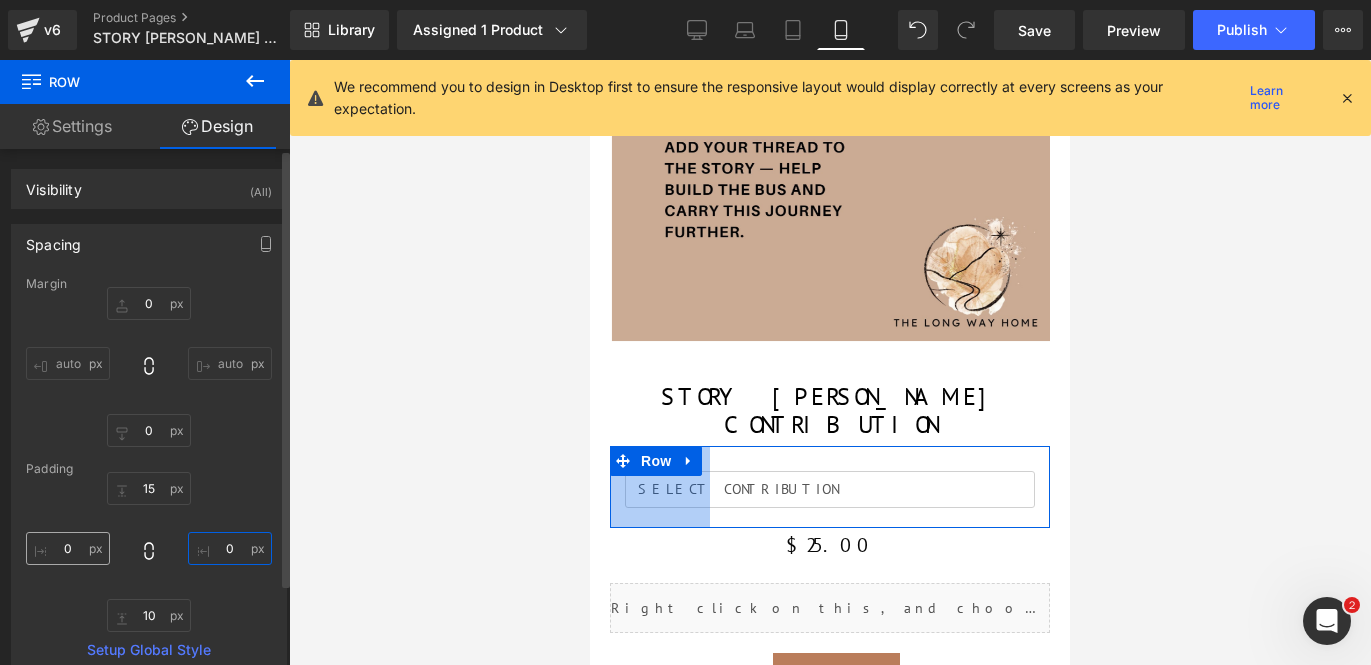 type 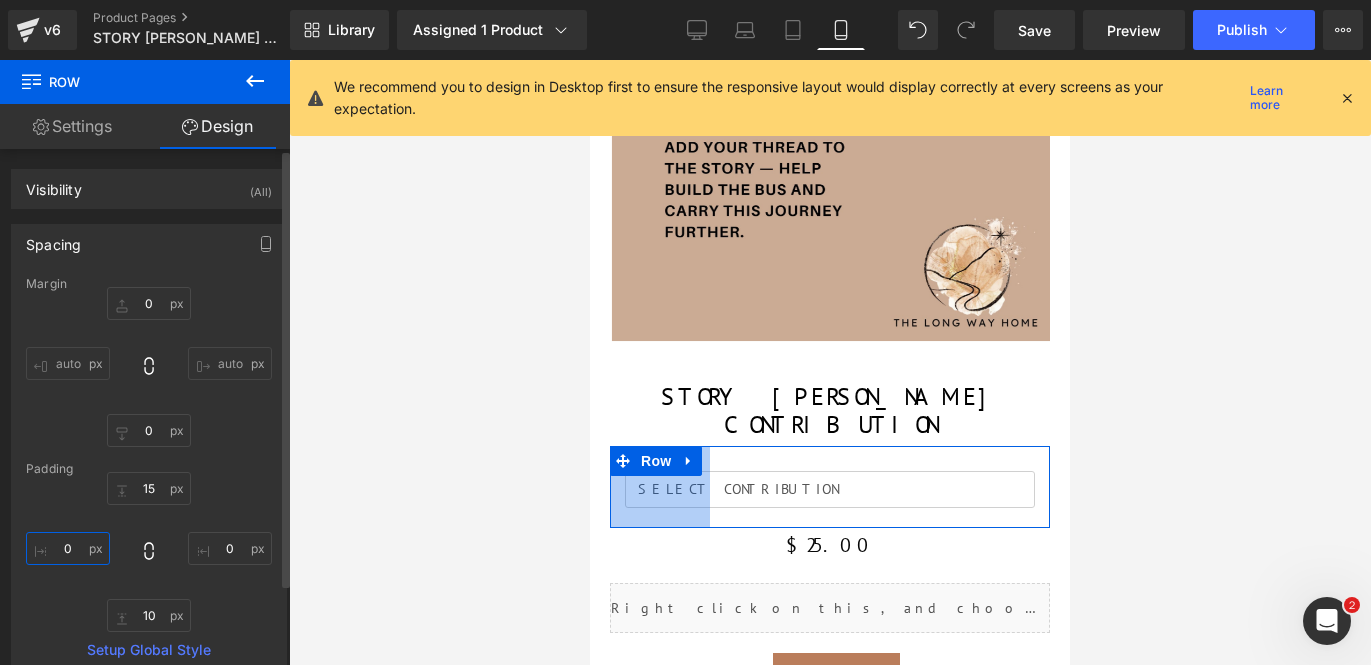 click at bounding box center (68, 548) 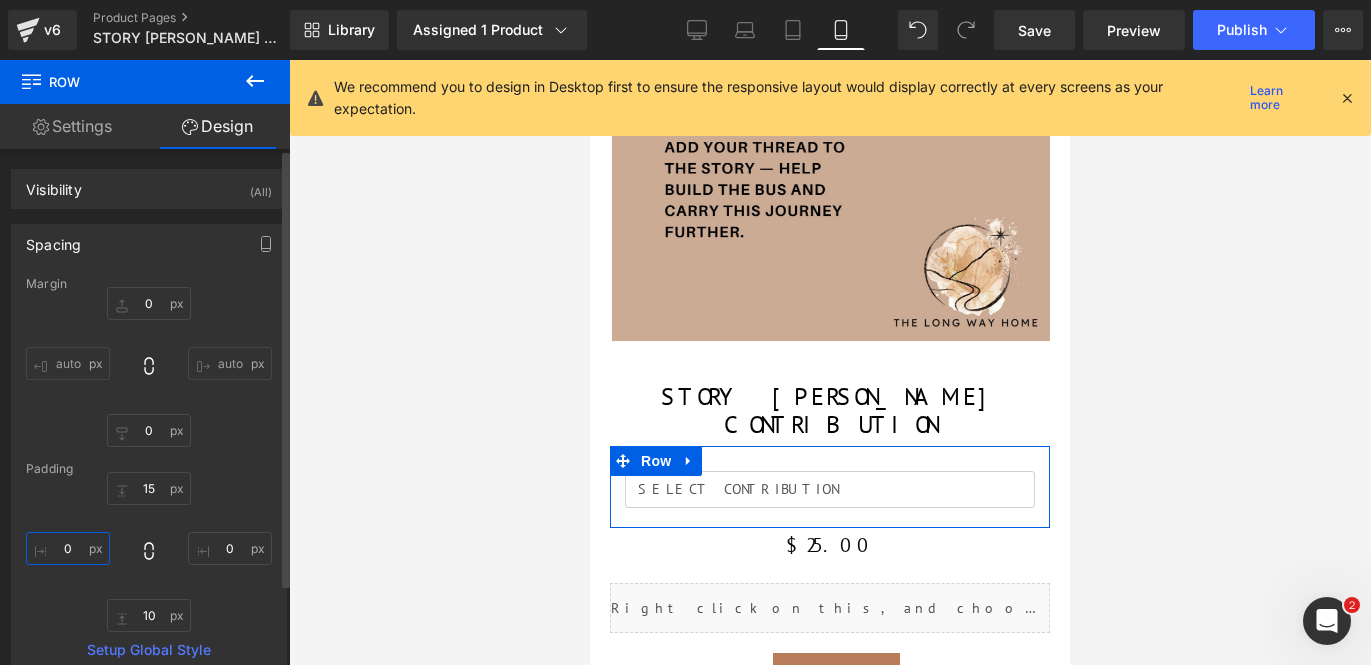 type on "2" 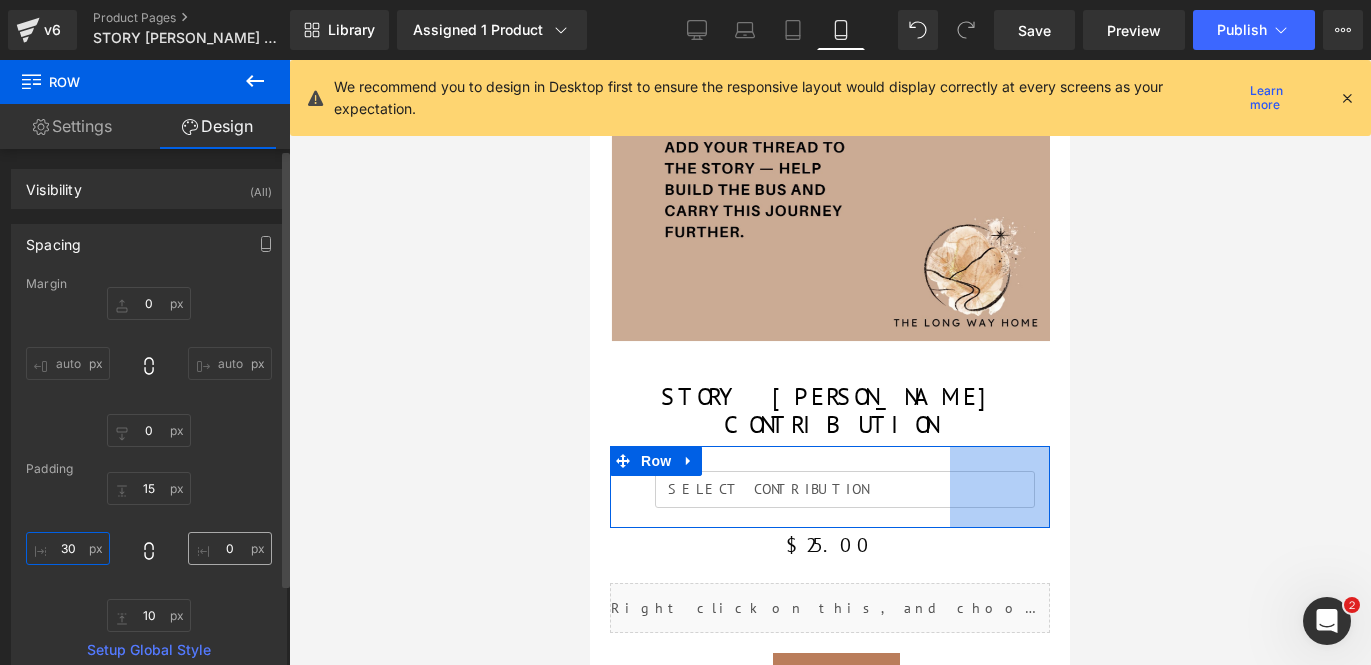 type on "30" 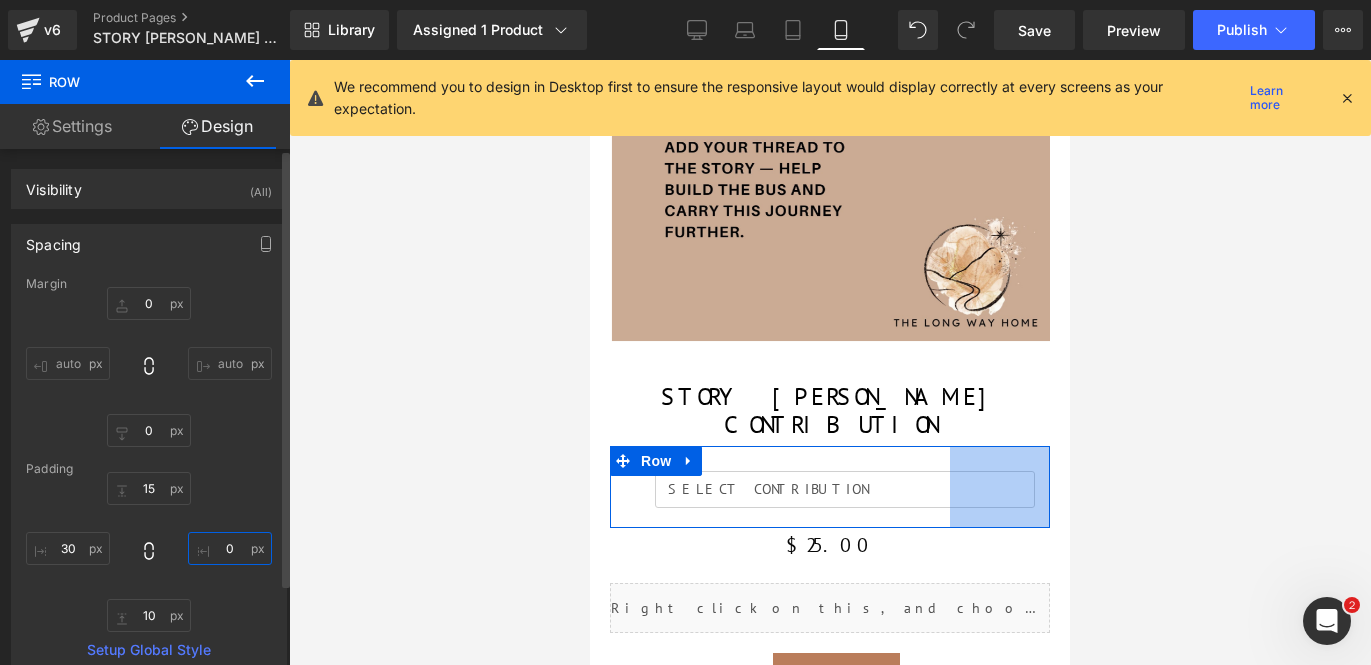 click at bounding box center [230, 548] 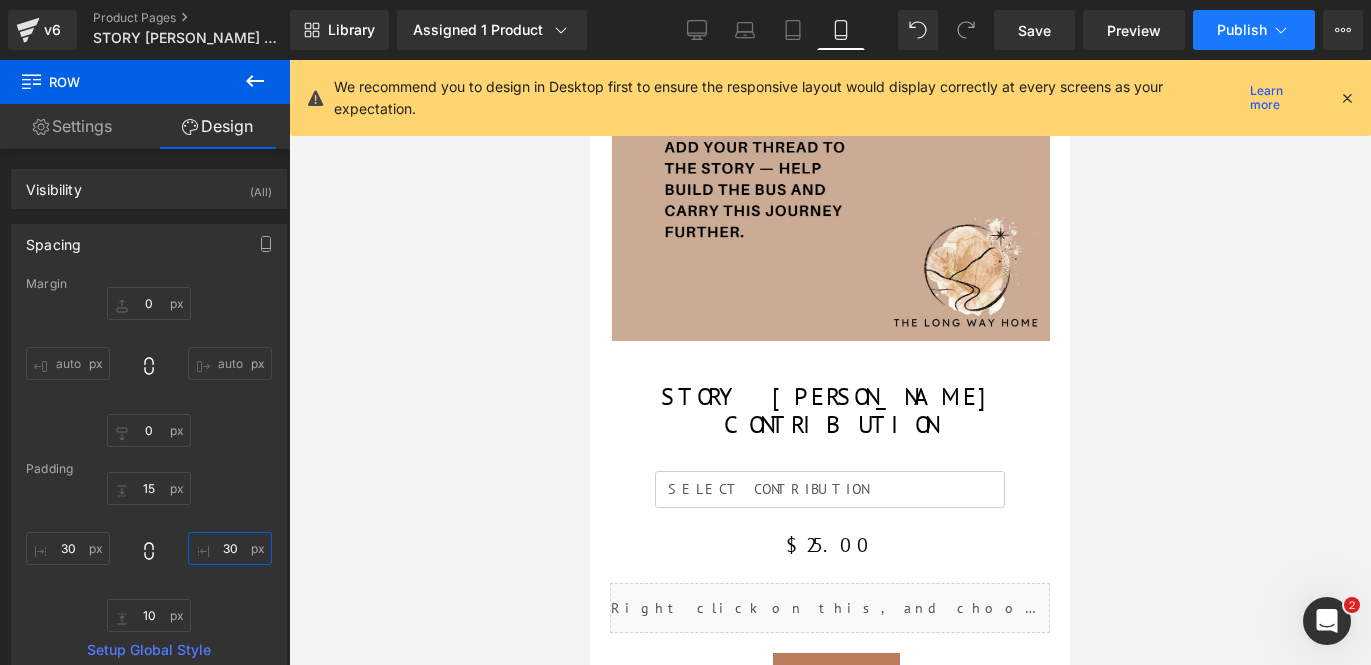 type on "30" 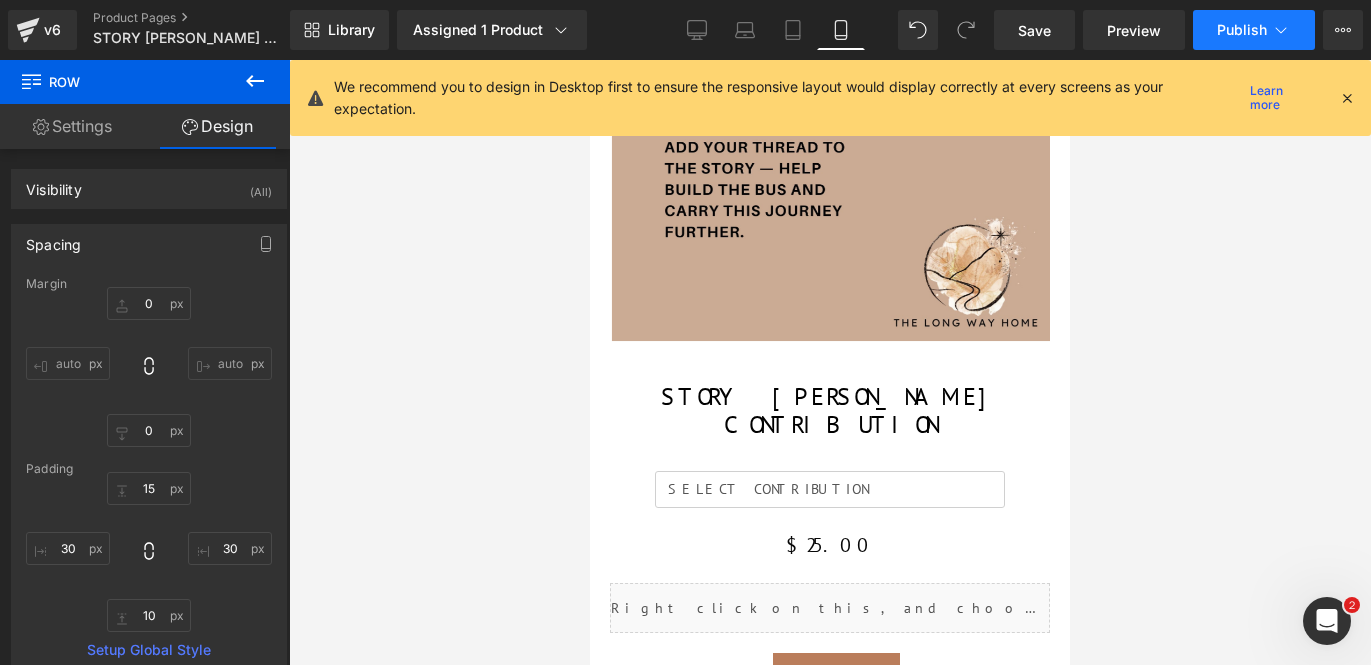 click on "Publish" at bounding box center (1242, 30) 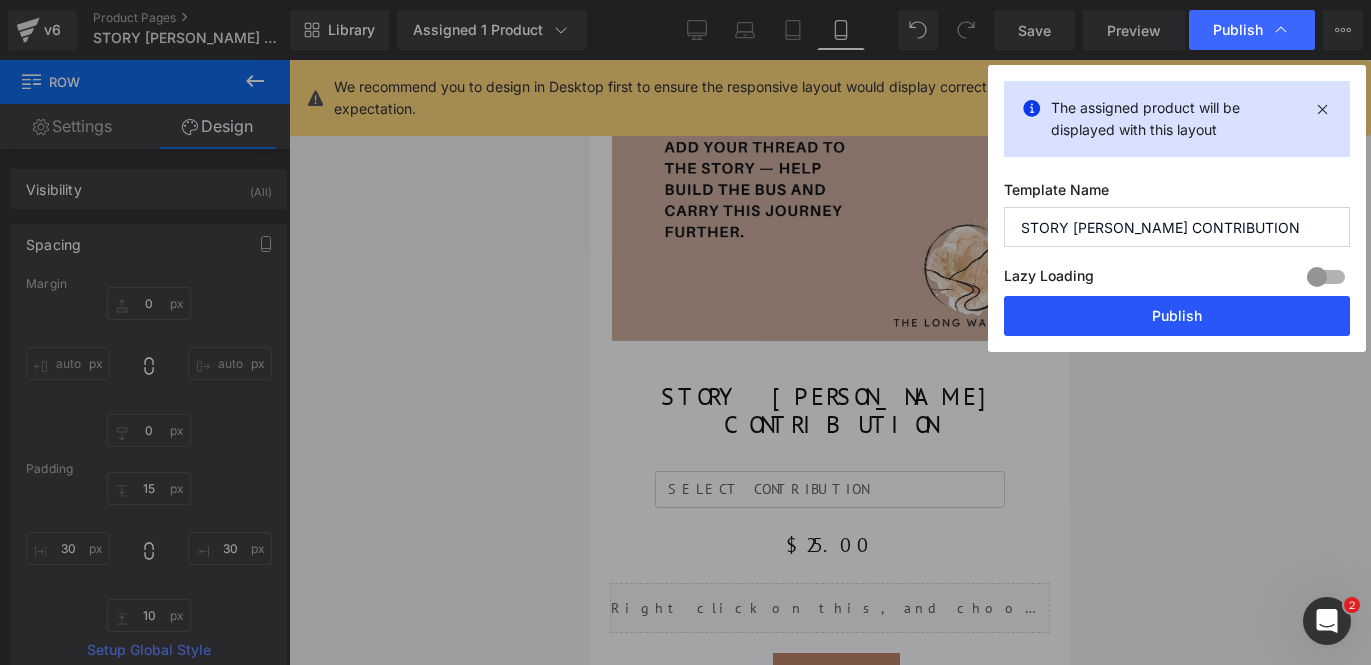 click on "Publish" at bounding box center (1177, 316) 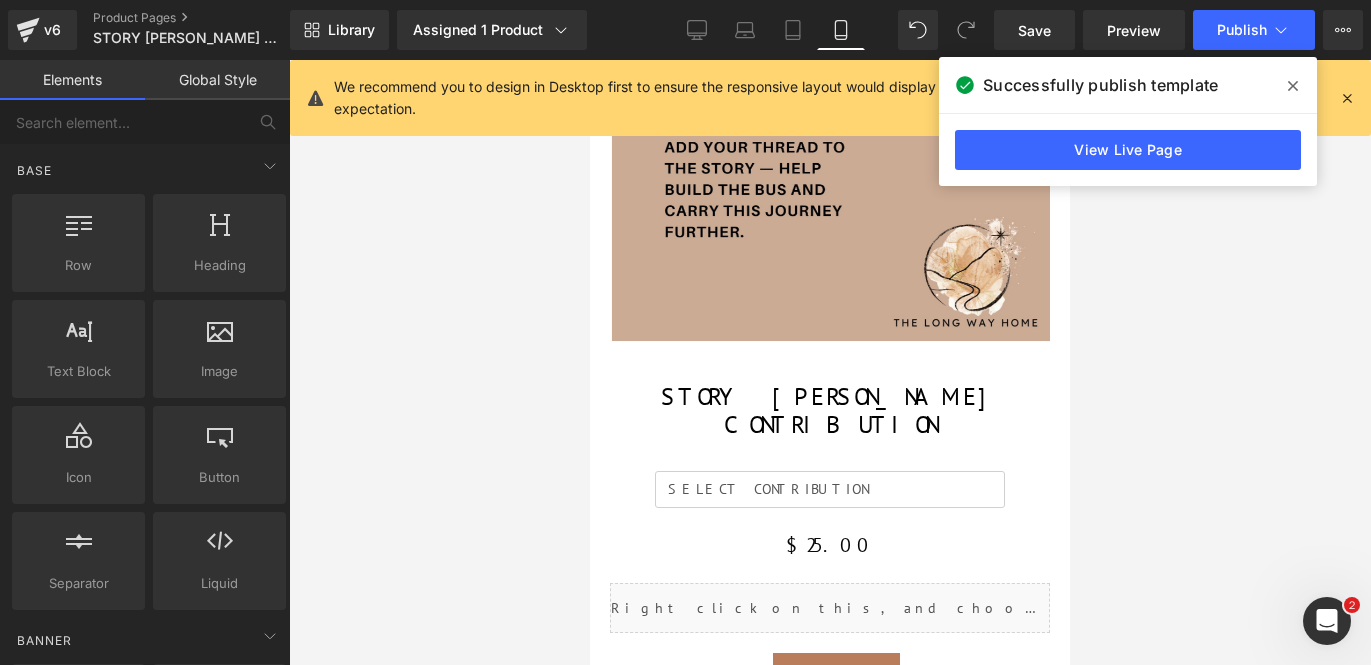 click at bounding box center (830, 362) 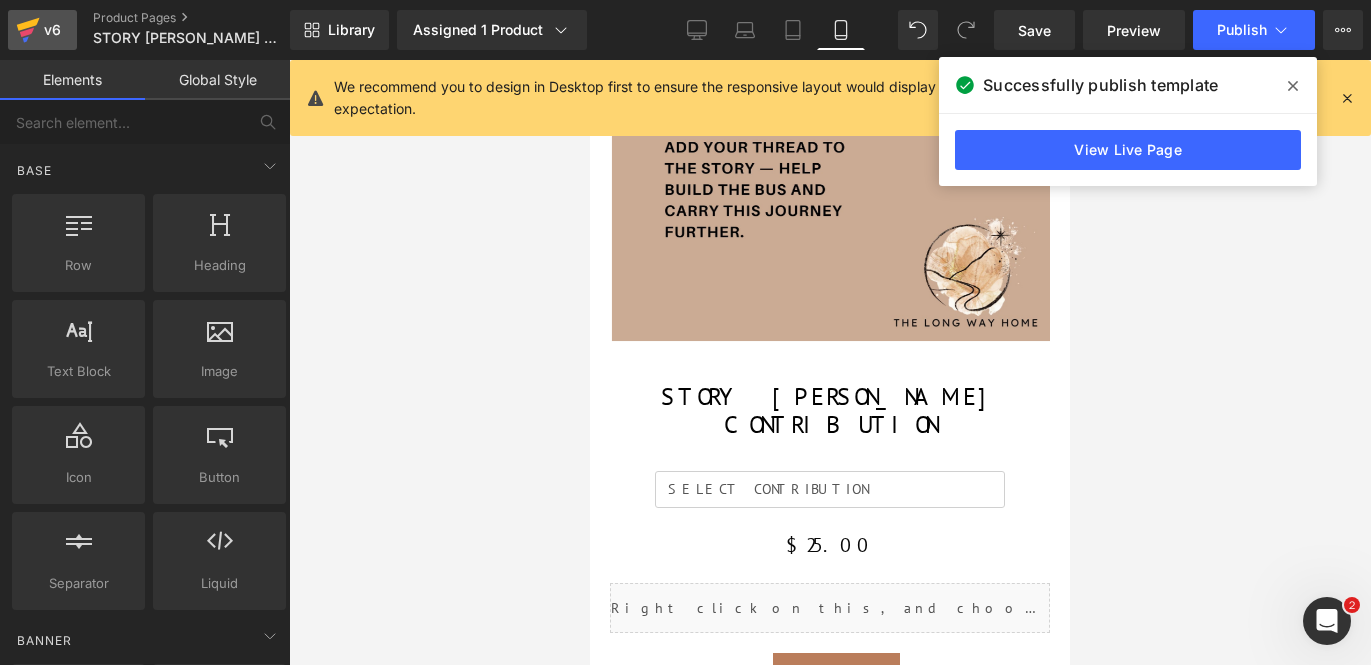 click on "v6" at bounding box center (52, 30) 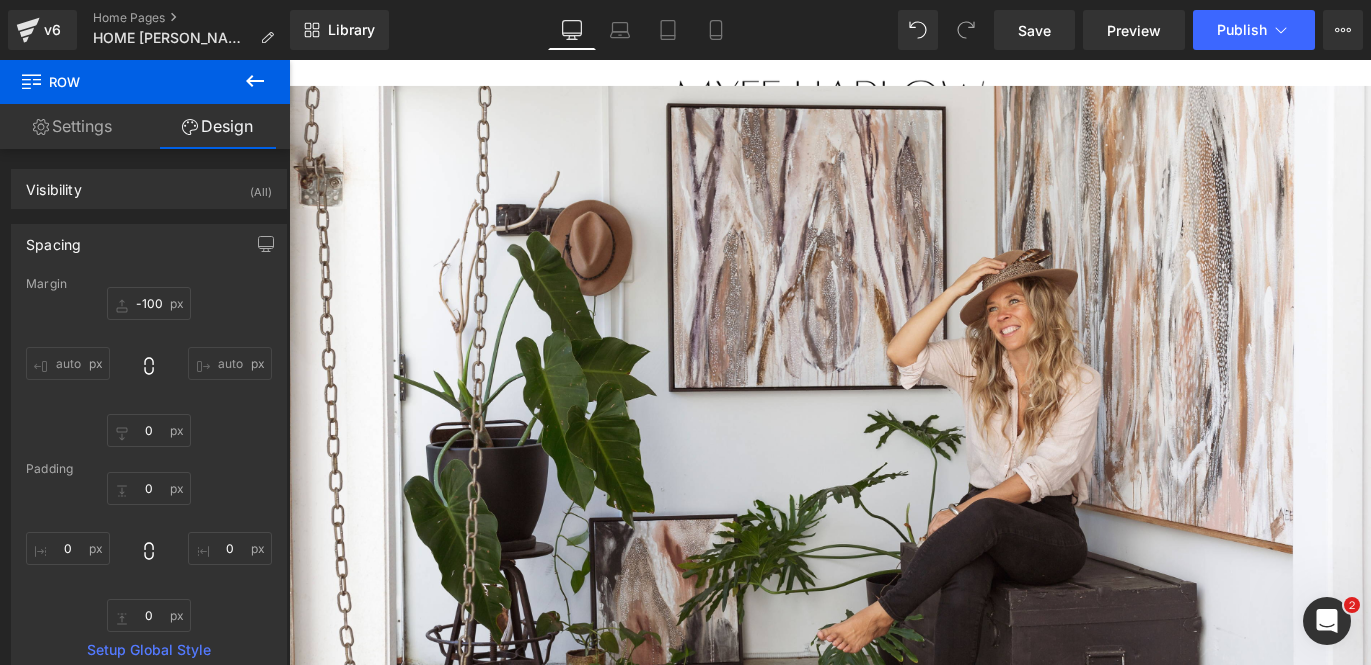 scroll, scrollTop: 14, scrollLeft: 0, axis: vertical 